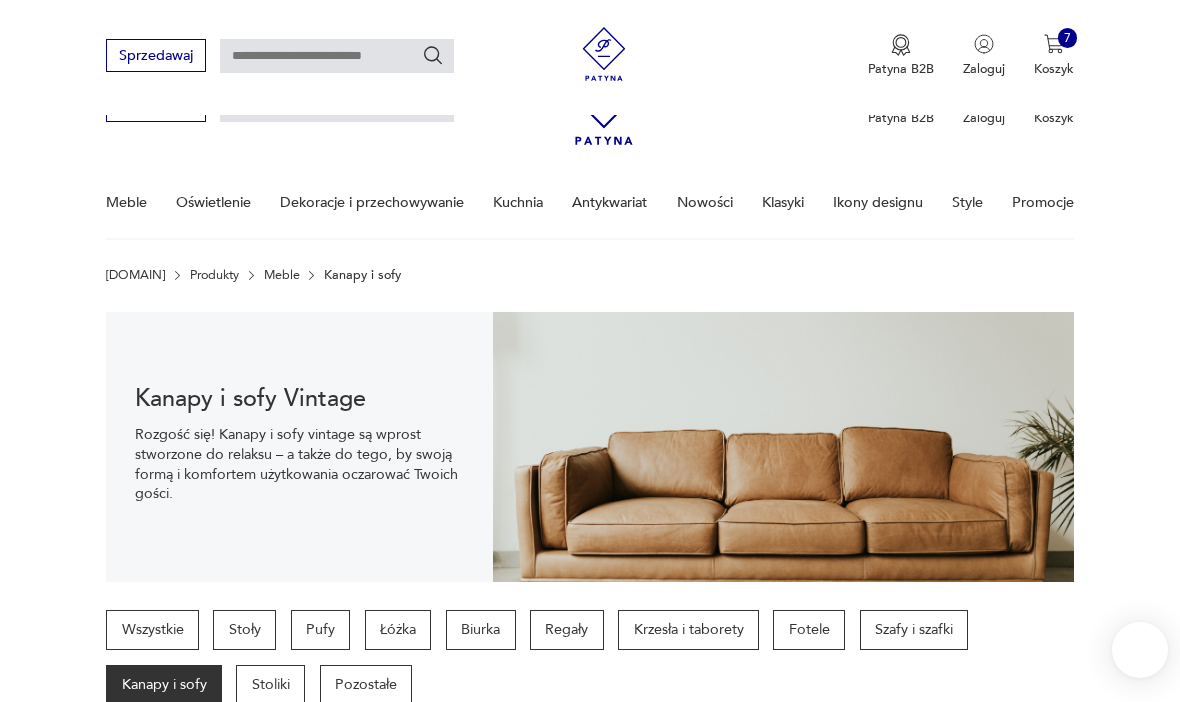 scroll, scrollTop: 658, scrollLeft: 0, axis: vertical 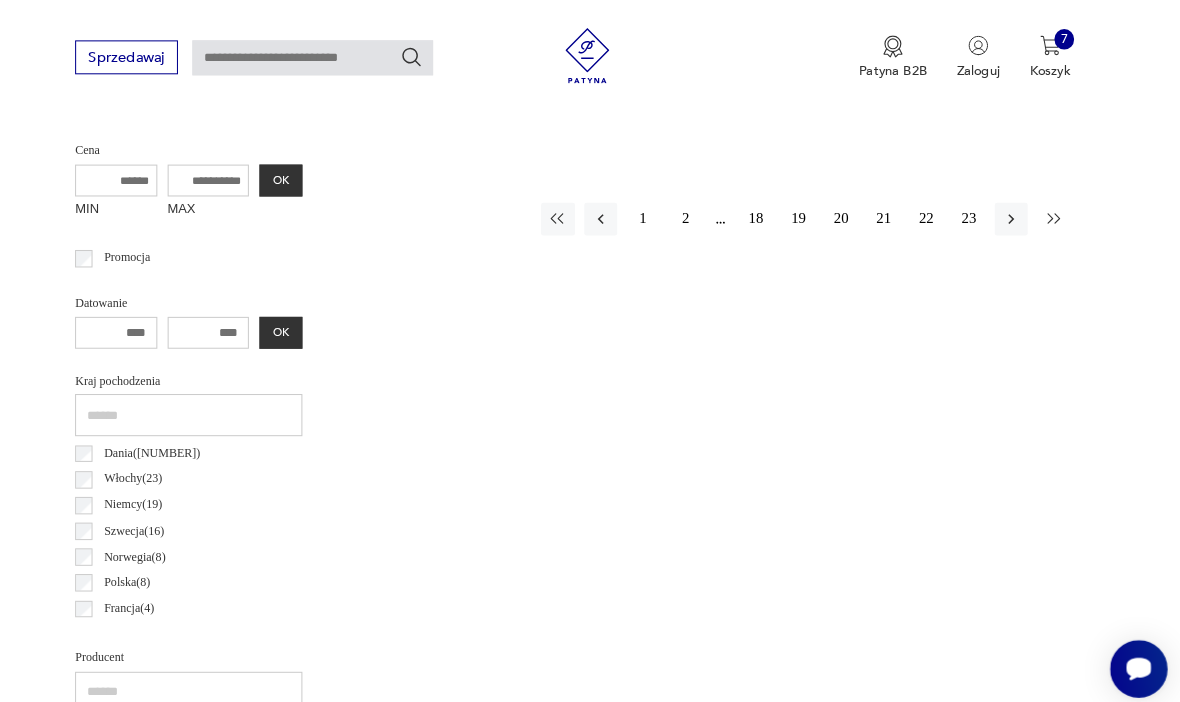 click 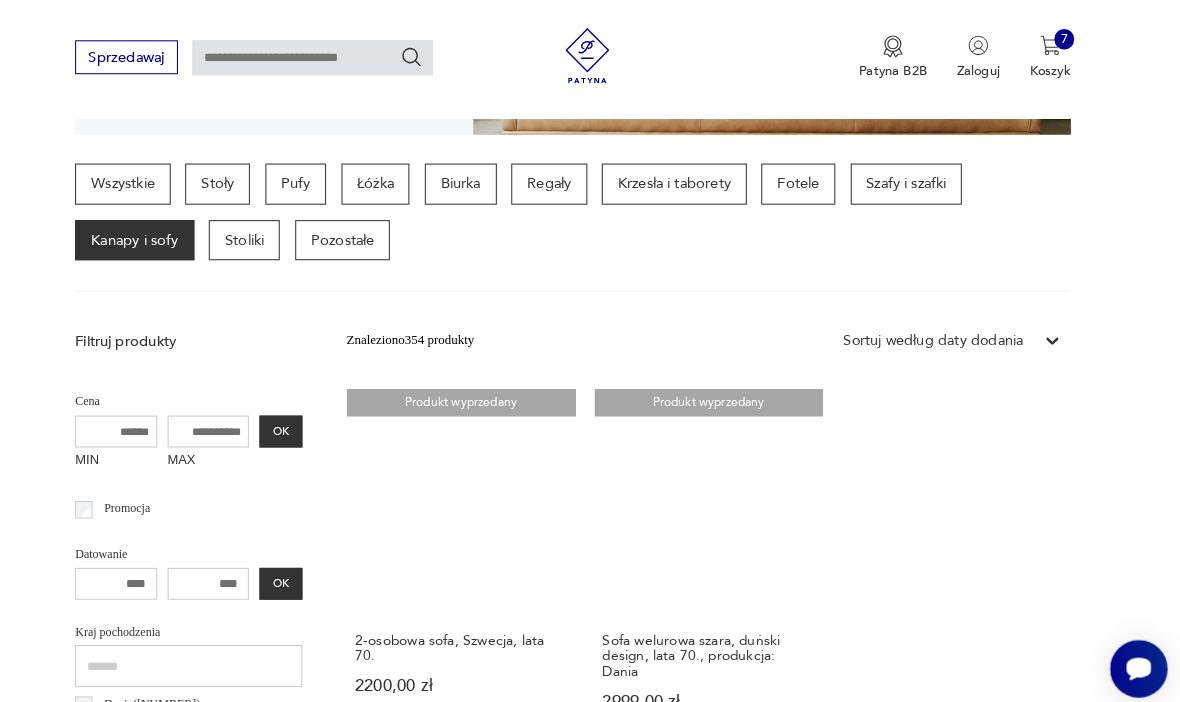 scroll, scrollTop: 430, scrollLeft: 0, axis: vertical 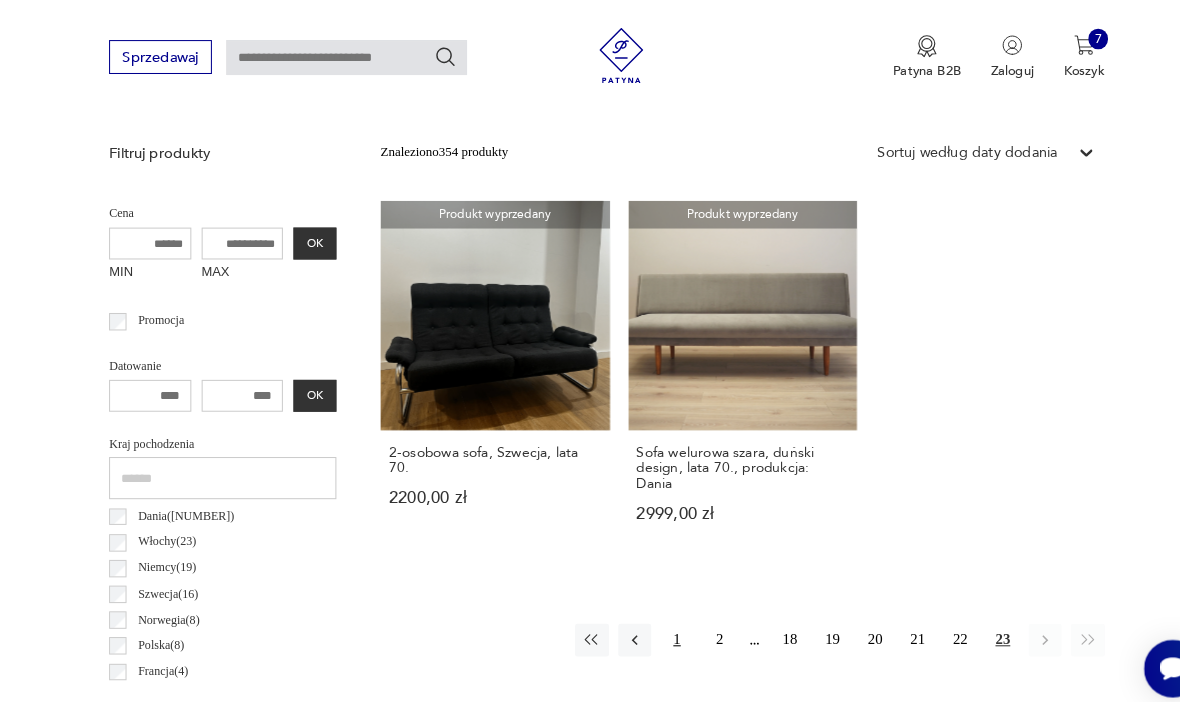 click on "1" at bounding box center [658, 622] 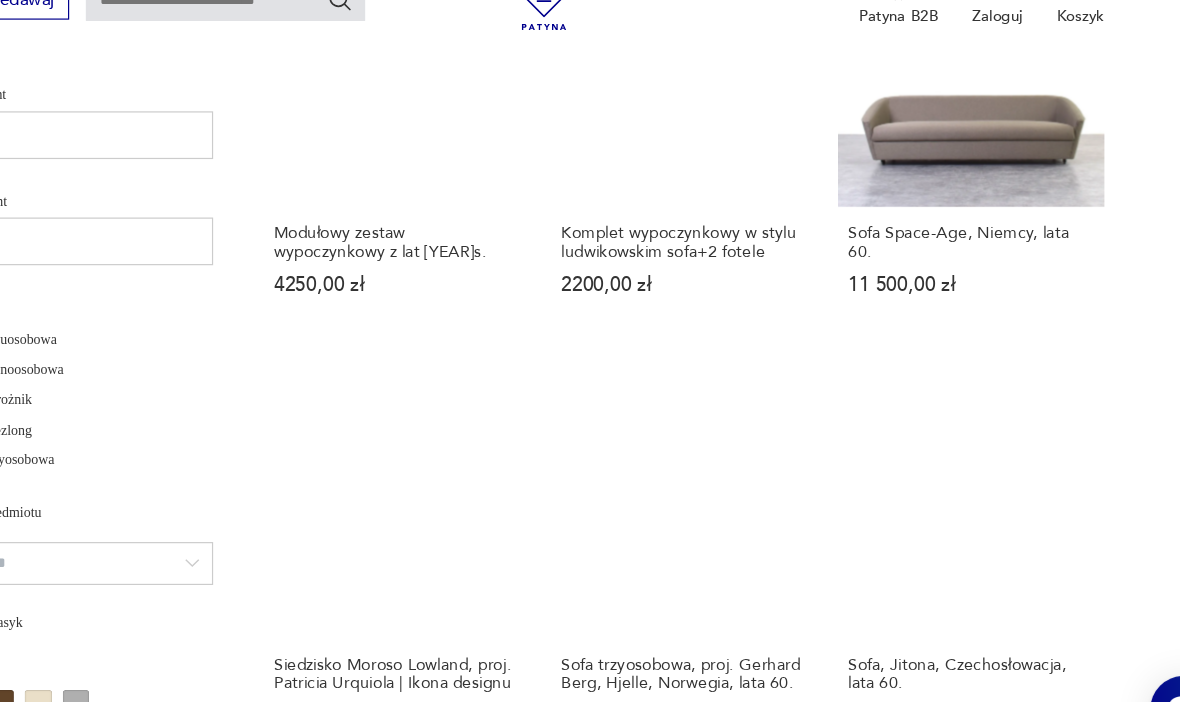 scroll, scrollTop: 1397, scrollLeft: 0, axis: vertical 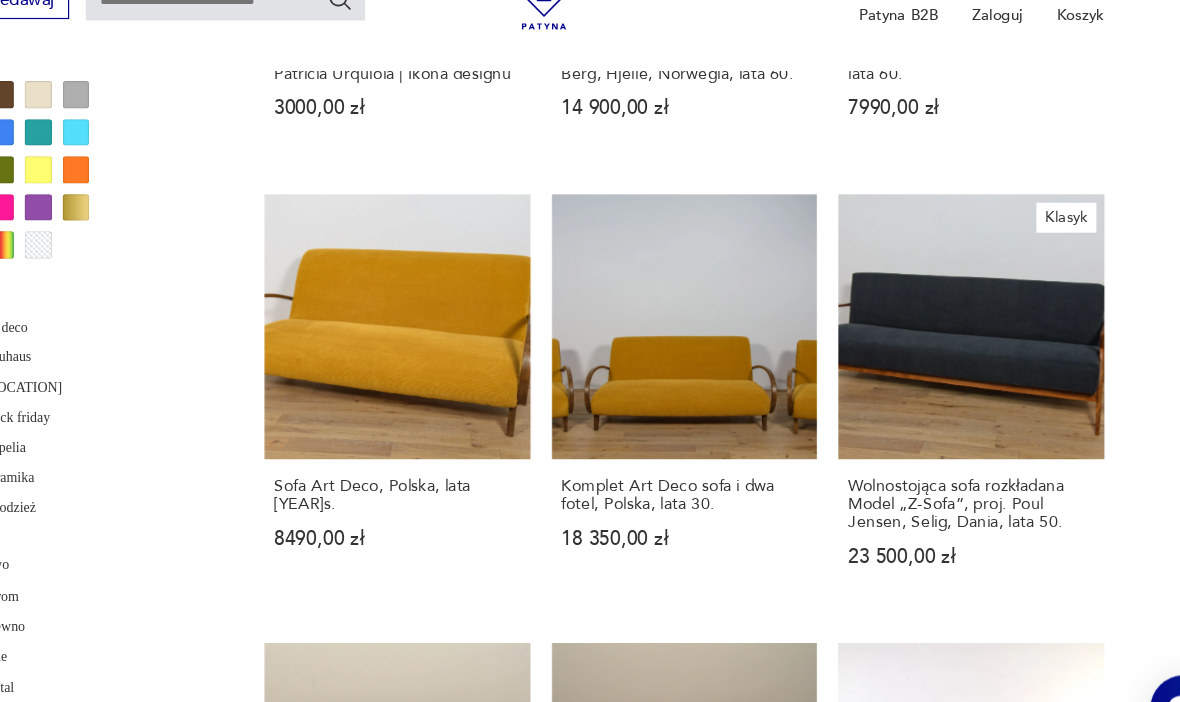 click 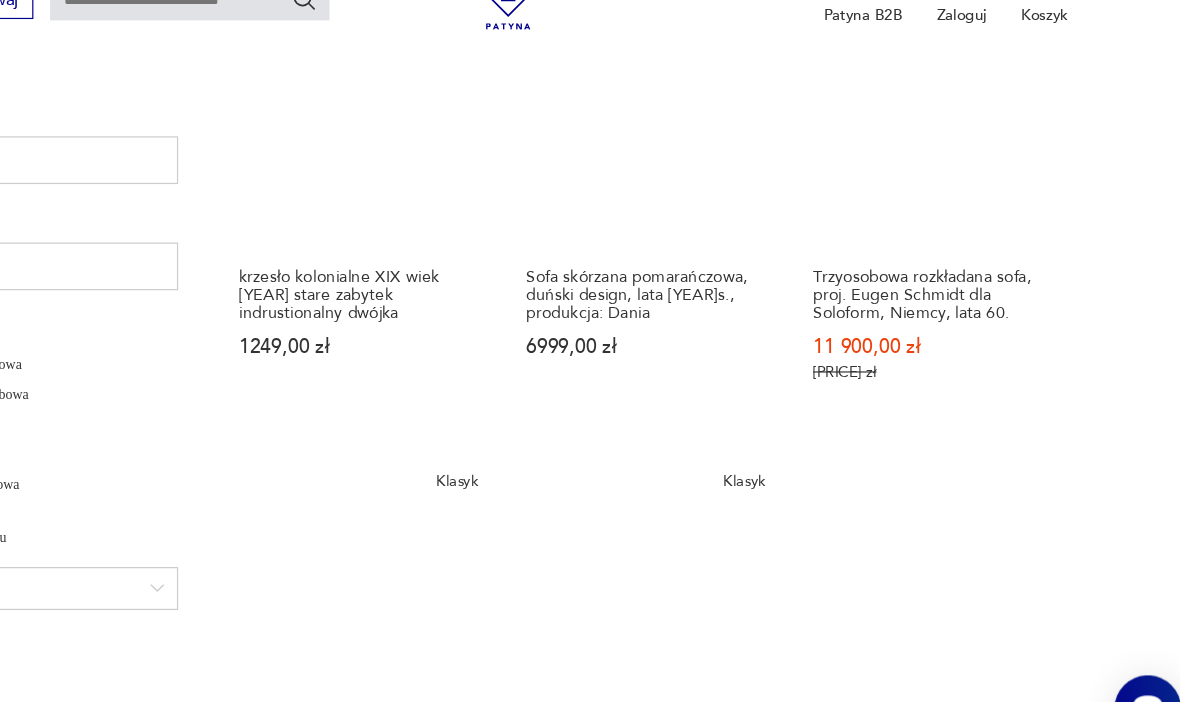 scroll, scrollTop: 1203, scrollLeft: 0, axis: vertical 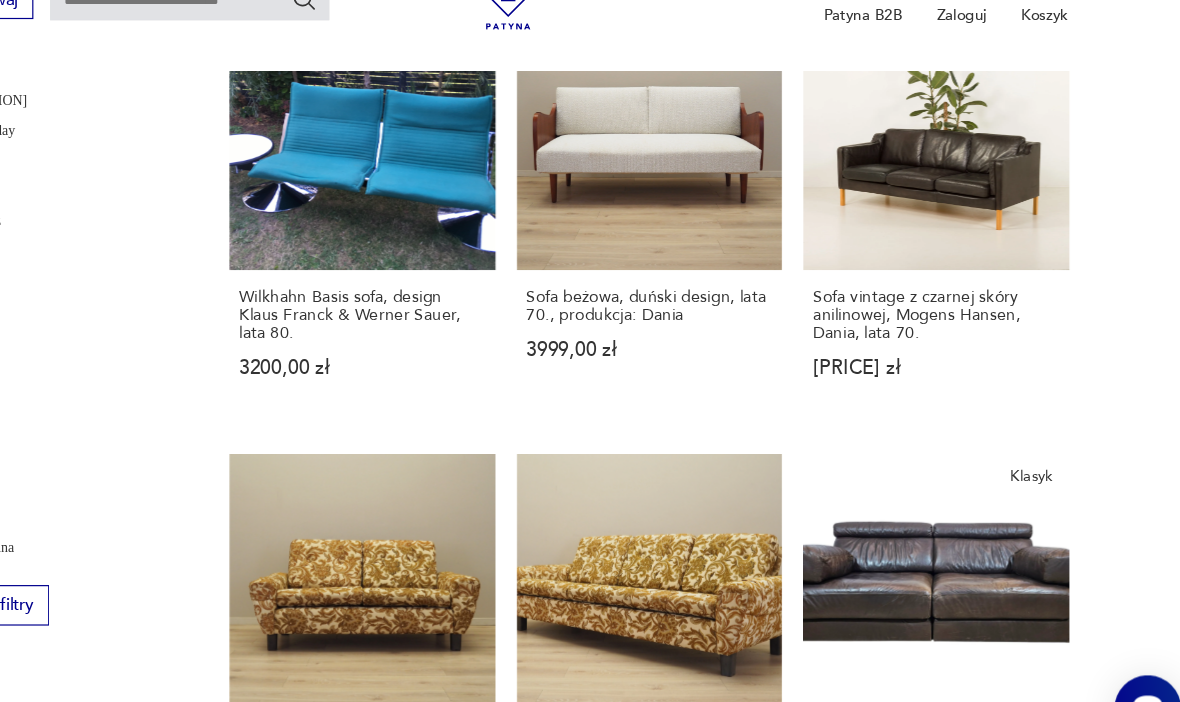 click at bounding box center (1016, 1255) 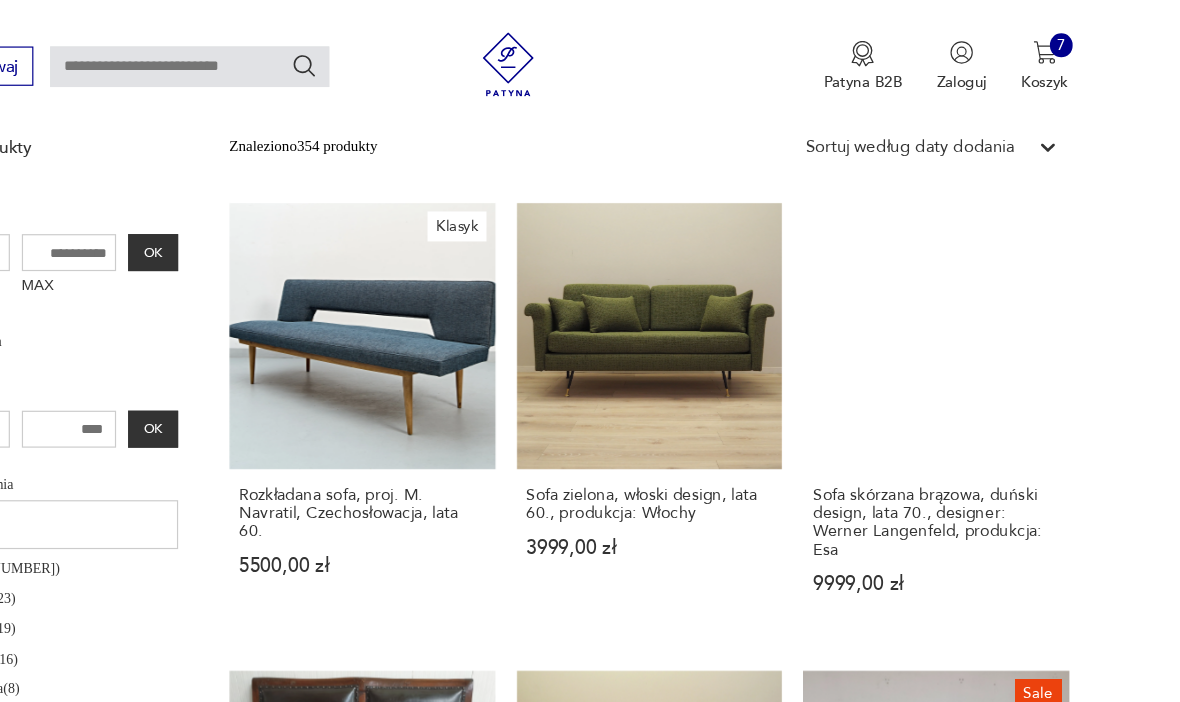 scroll, scrollTop: 462, scrollLeft: 0, axis: vertical 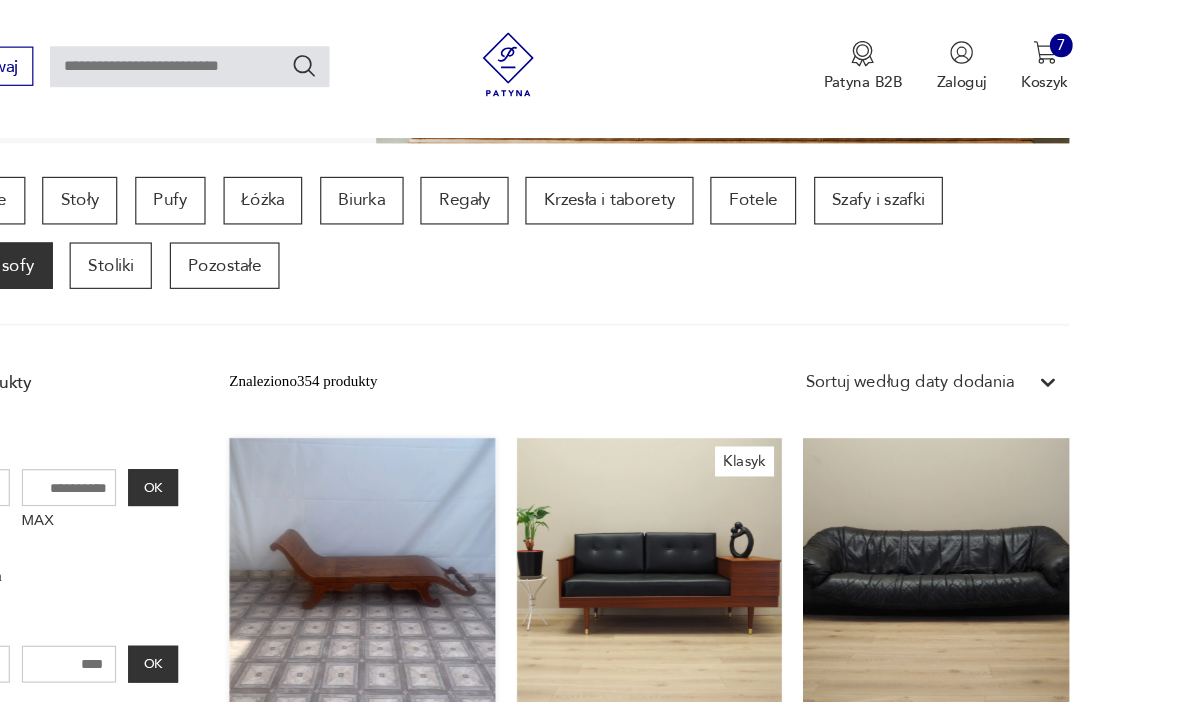 click on "Szezlong, leżak z litego drewna palisandrowego [PRICE]" at bounding box center (481, 541) 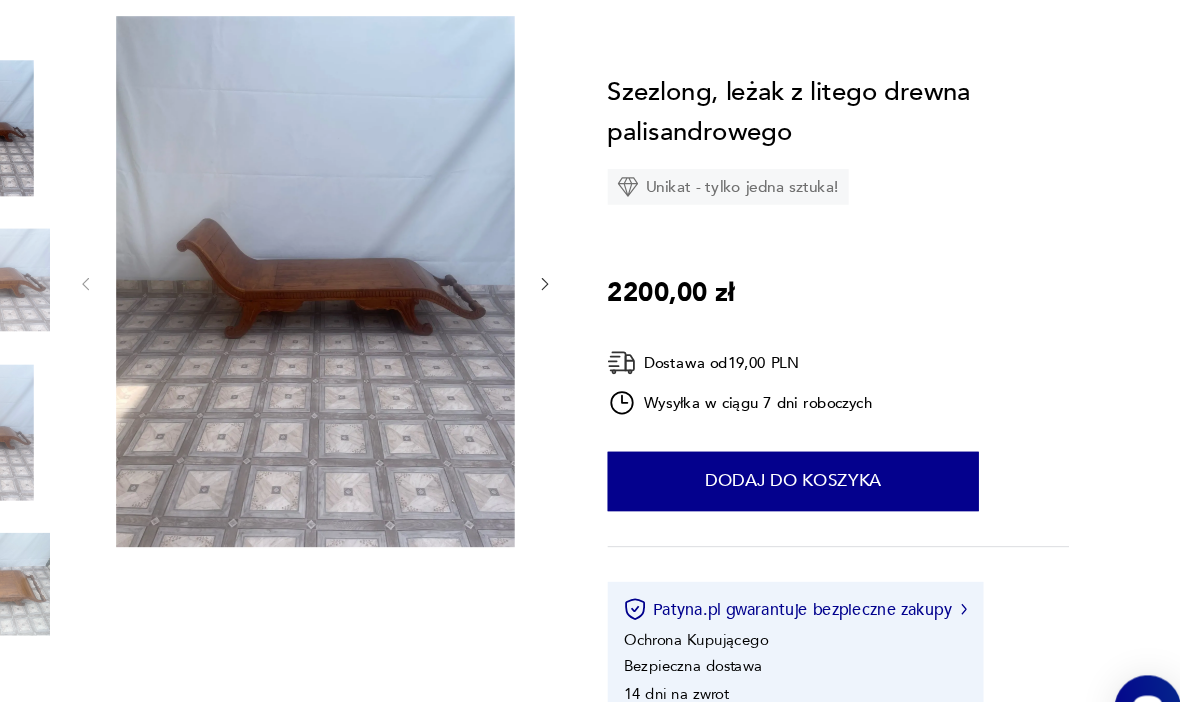 scroll, scrollTop: 0, scrollLeft: 0, axis: both 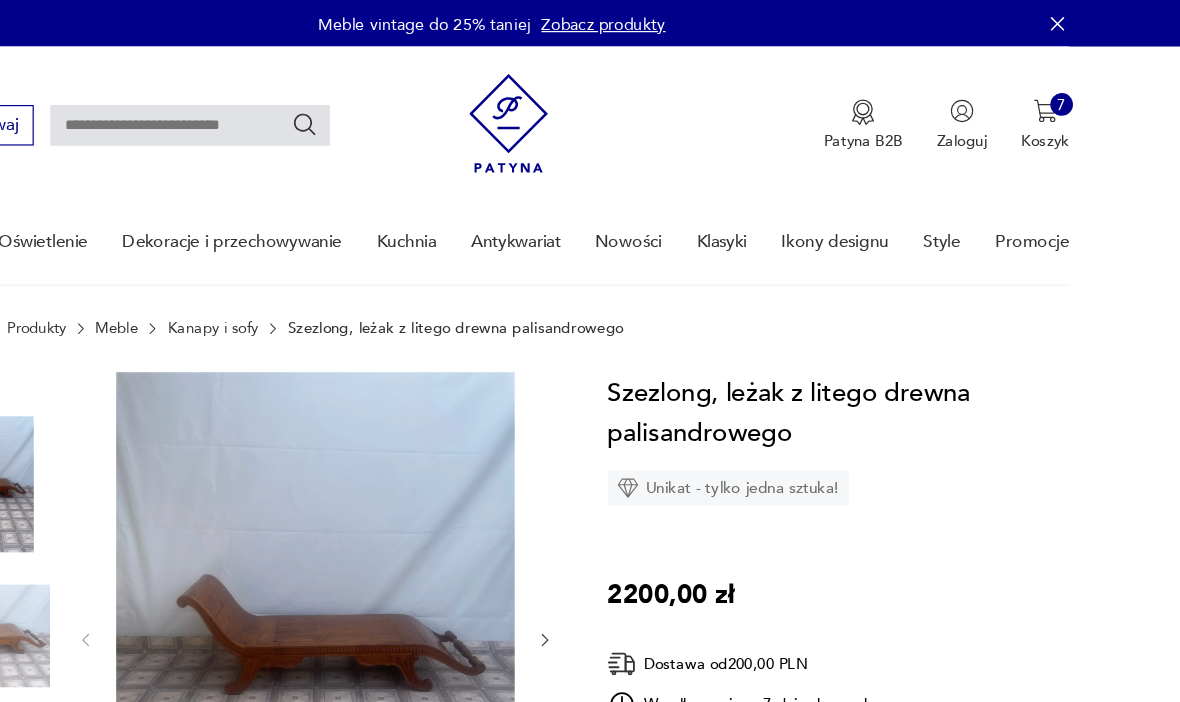 click at bounding box center (442, 534) 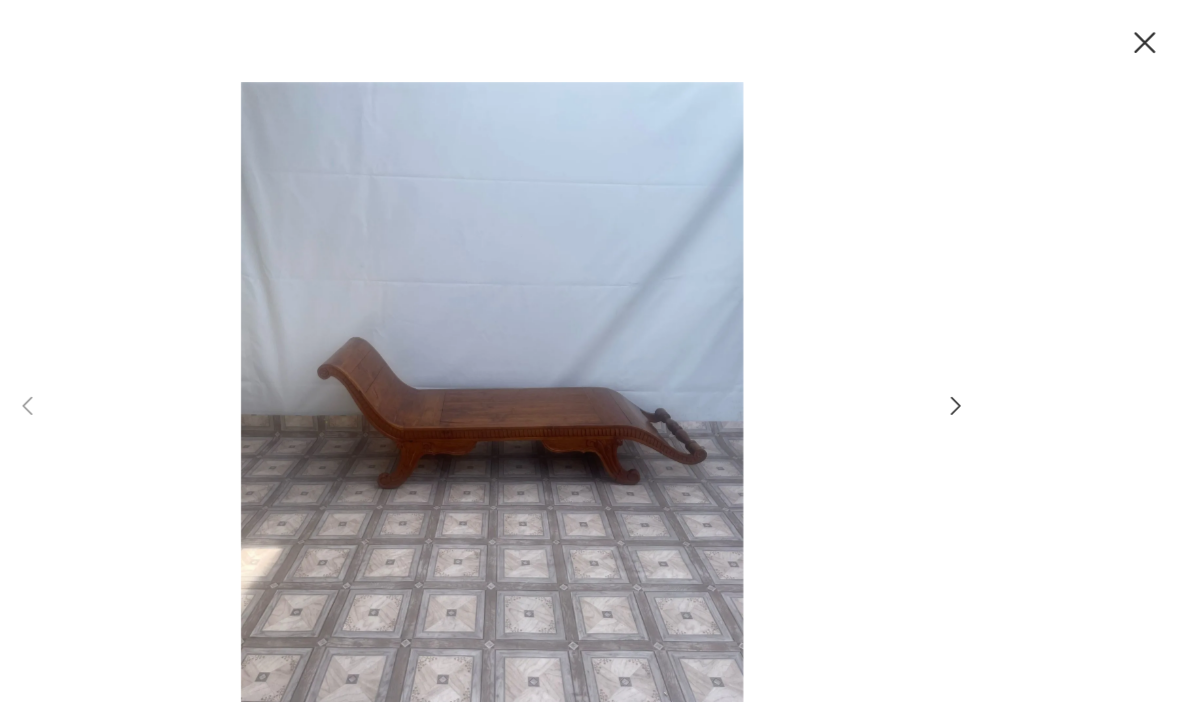 click 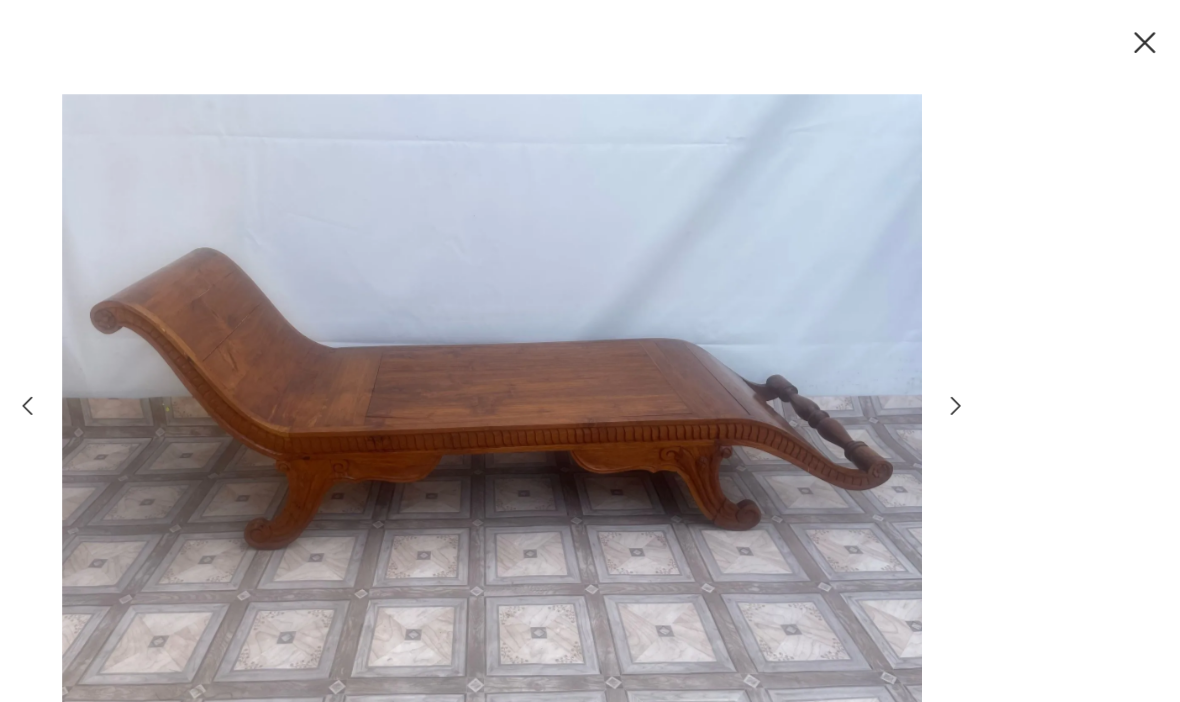 click at bounding box center [590, 351] 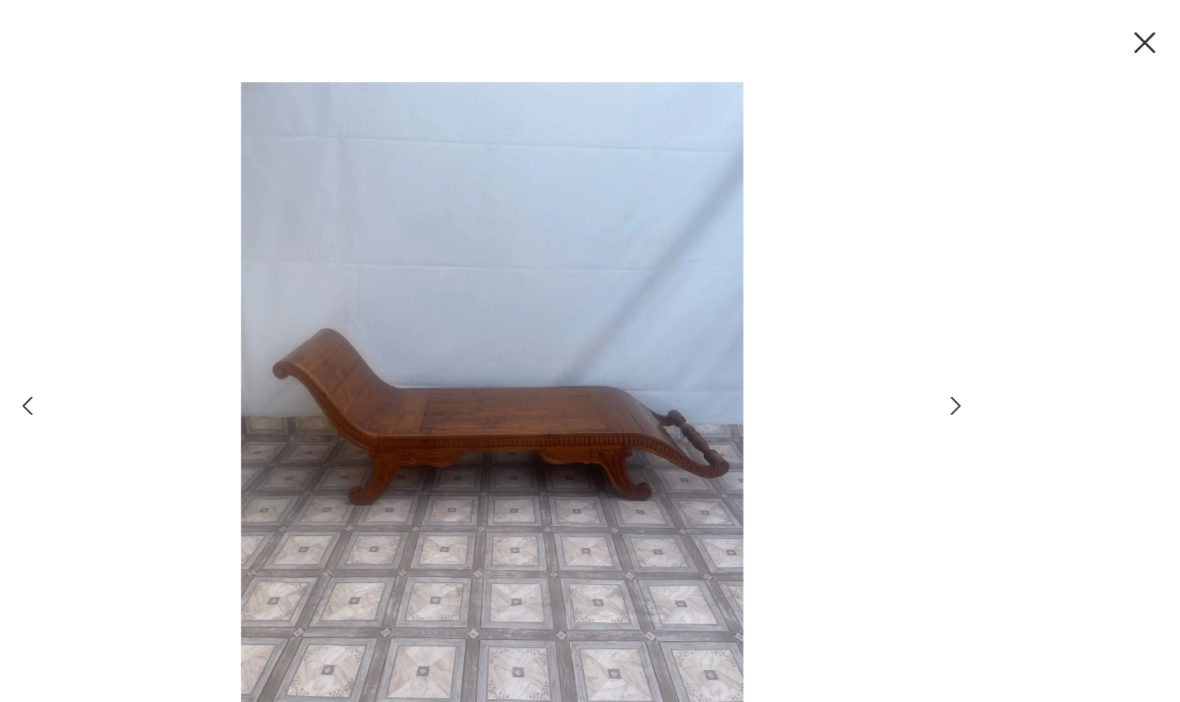click 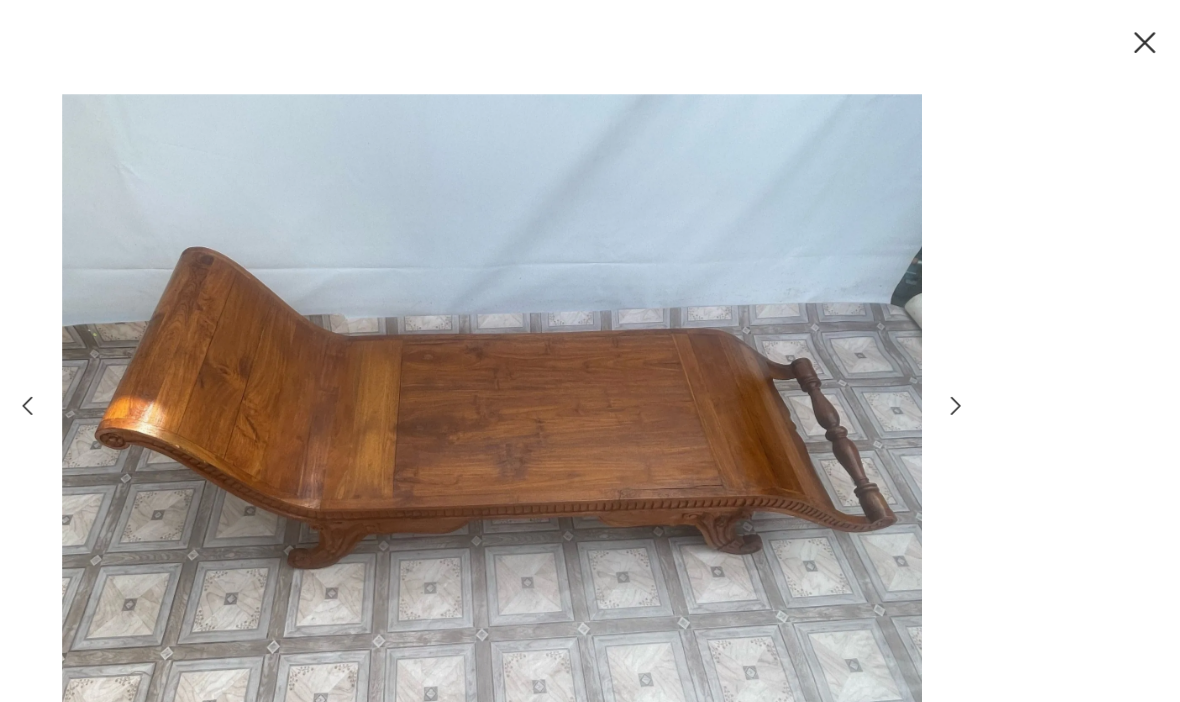 click 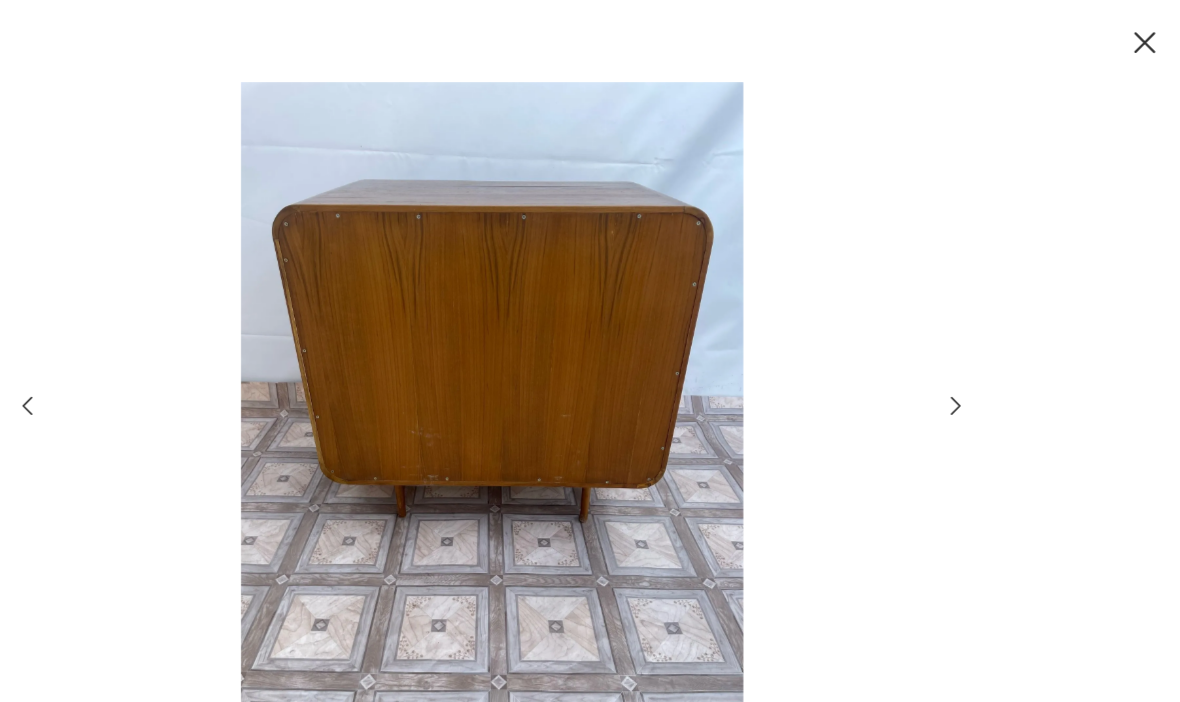 click 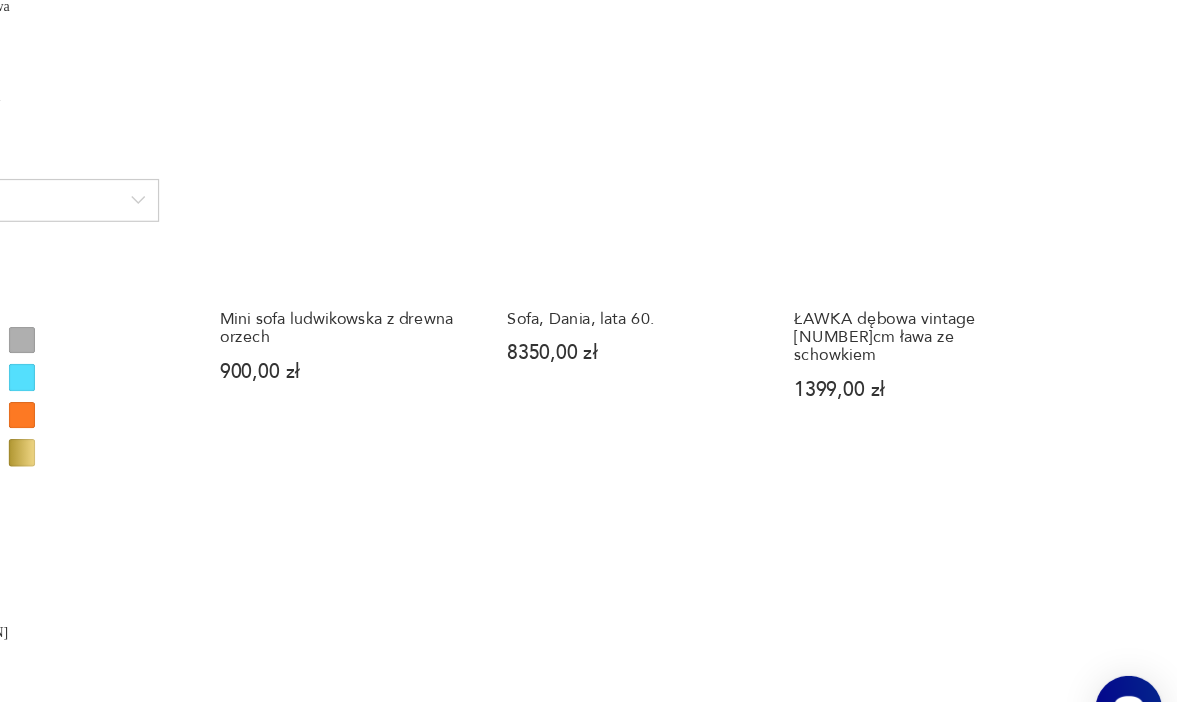 scroll, scrollTop: 1461, scrollLeft: 0, axis: vertical 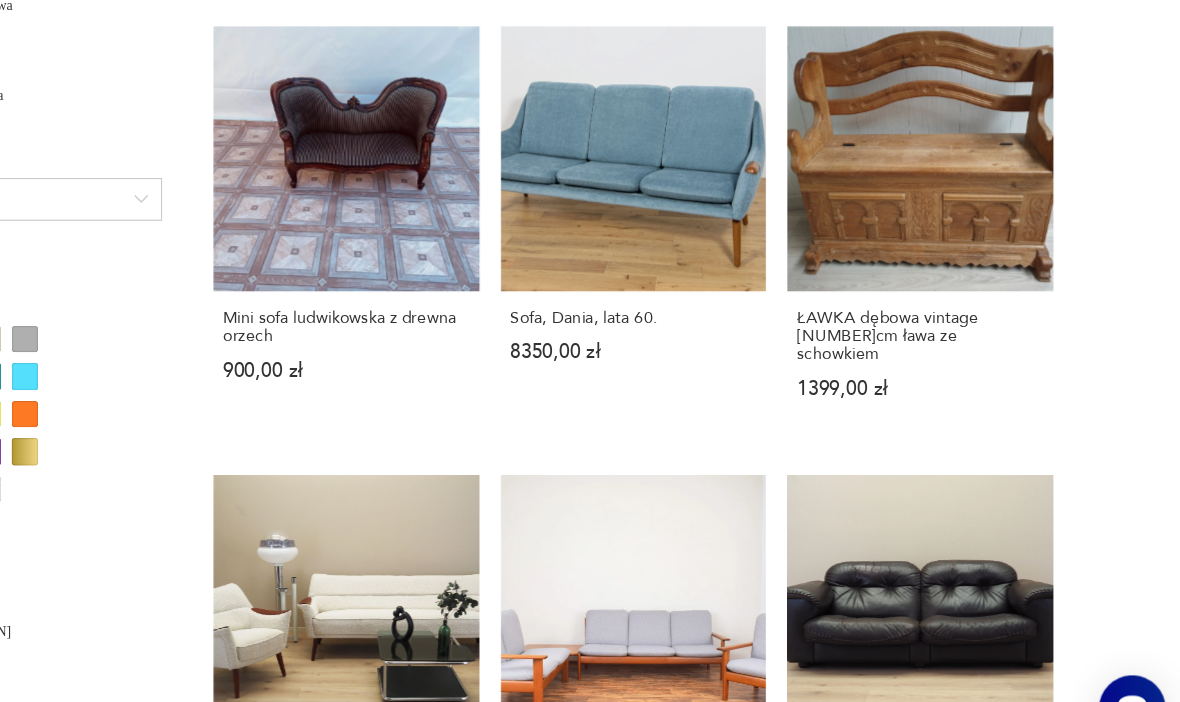 click on "Komplet wypoczynkowy niebieski, duński design, lata 60, designer: [PERSON], producent: Findahls Møbelfabrik [PRICE]" at bounding box center (481, 1020) 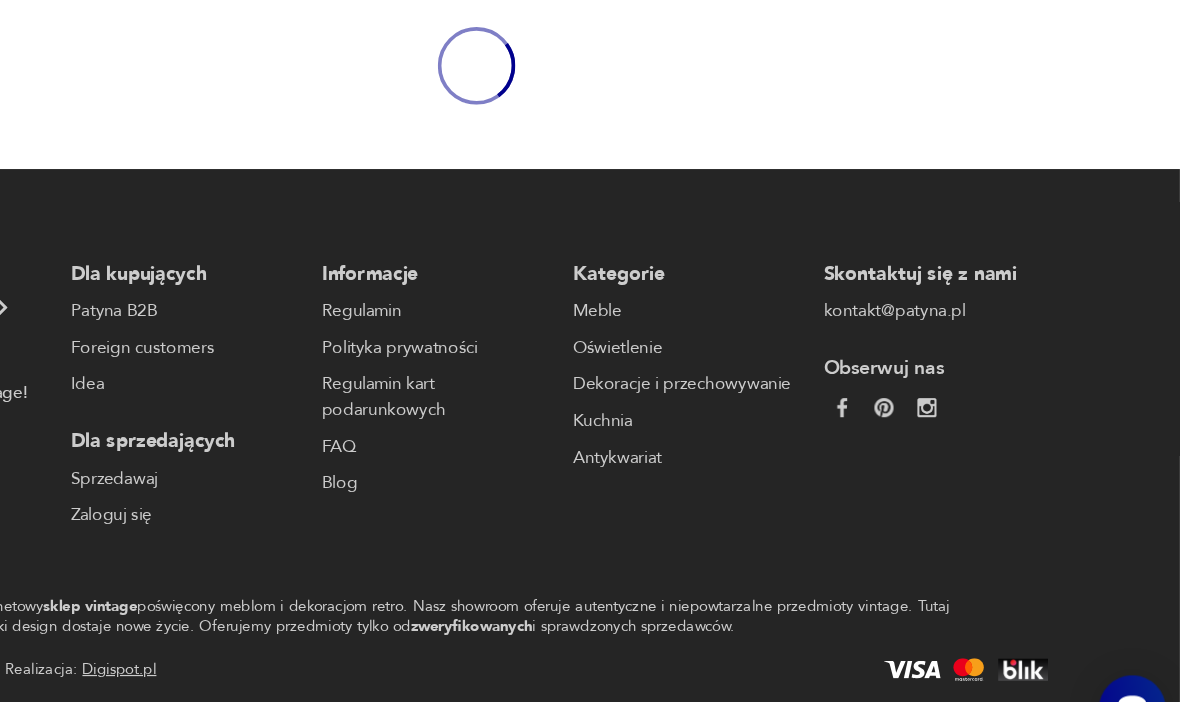 scroll, scrollTop: 0, scrollLeft: 0, axis: both 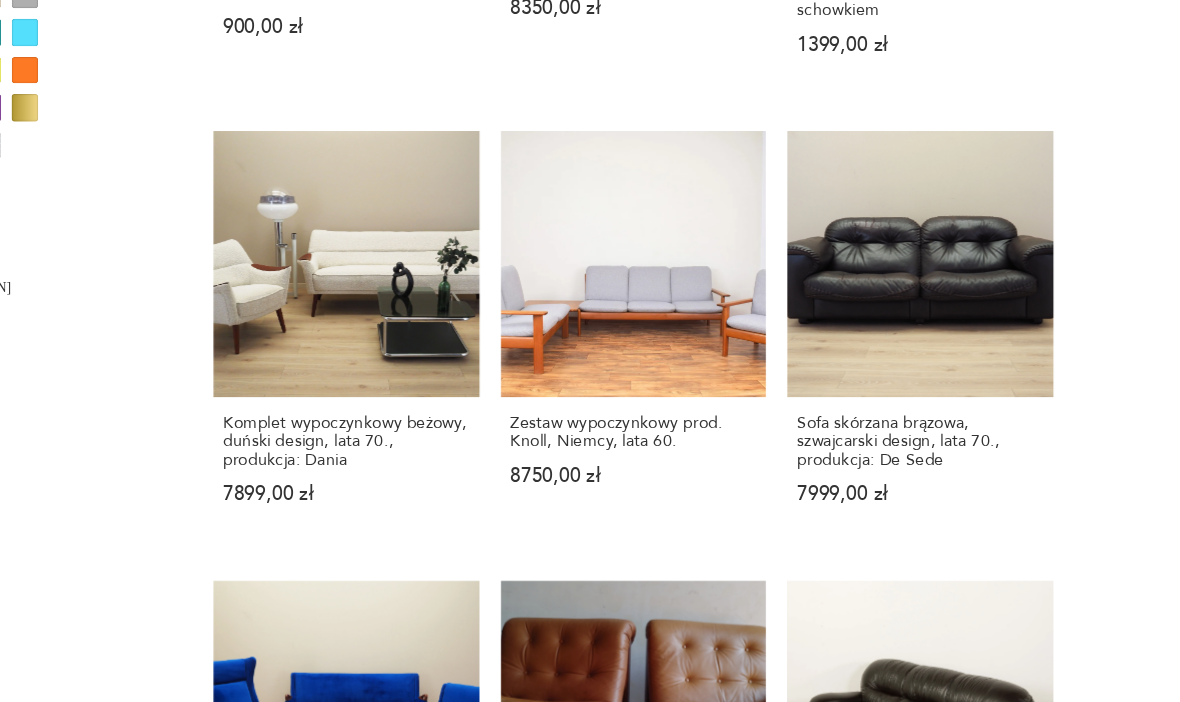 click 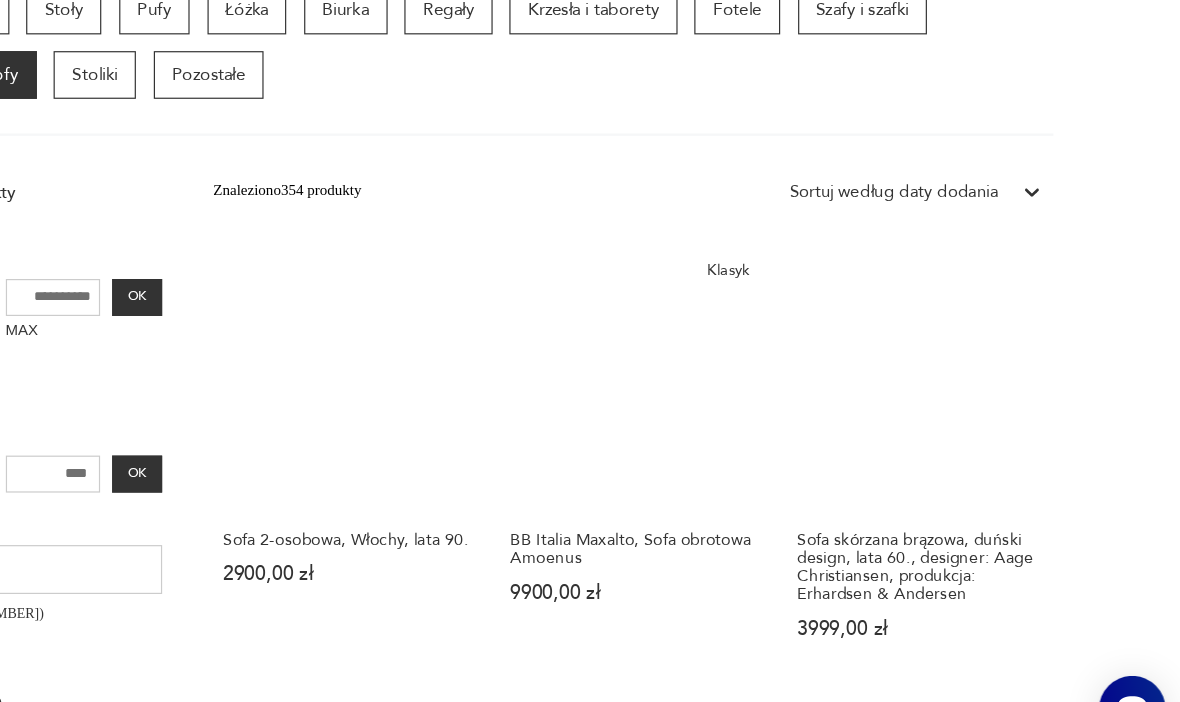 scroll, scrollTop: 564, scrollLeft: 0, axis: vertical 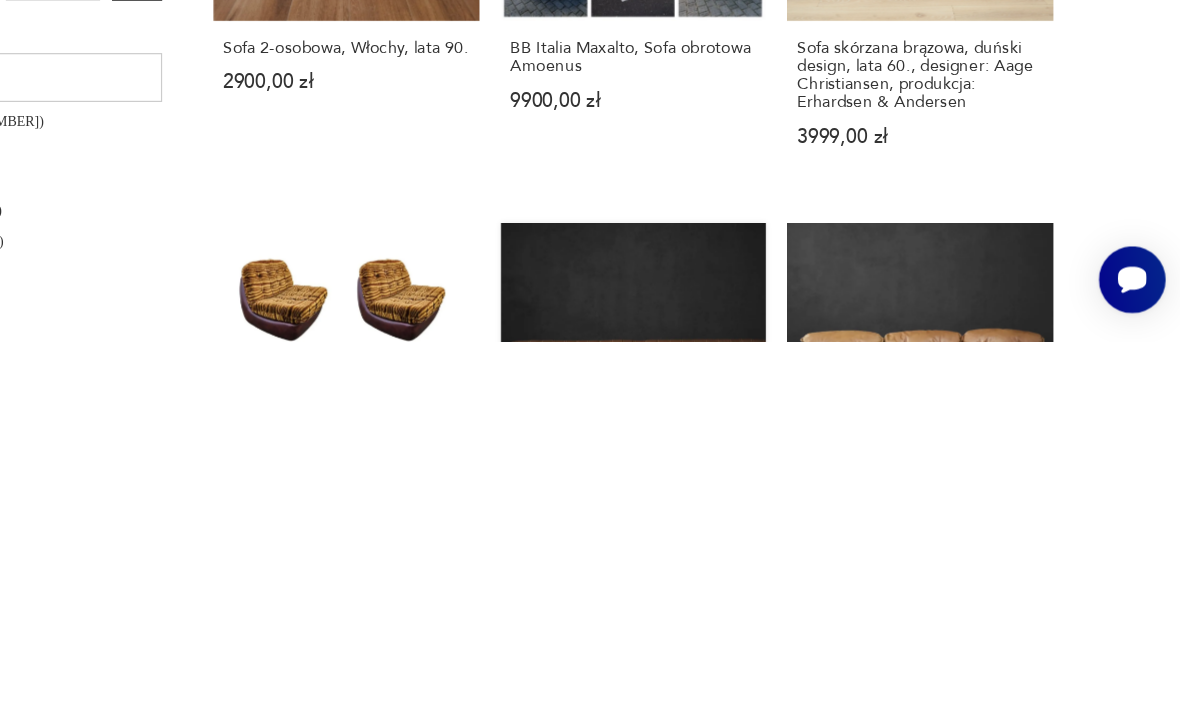click on "Czteroosobowa sofa skórzana – Niemcy – lata 70. [PRICE]" at bounding box center (722, 768) 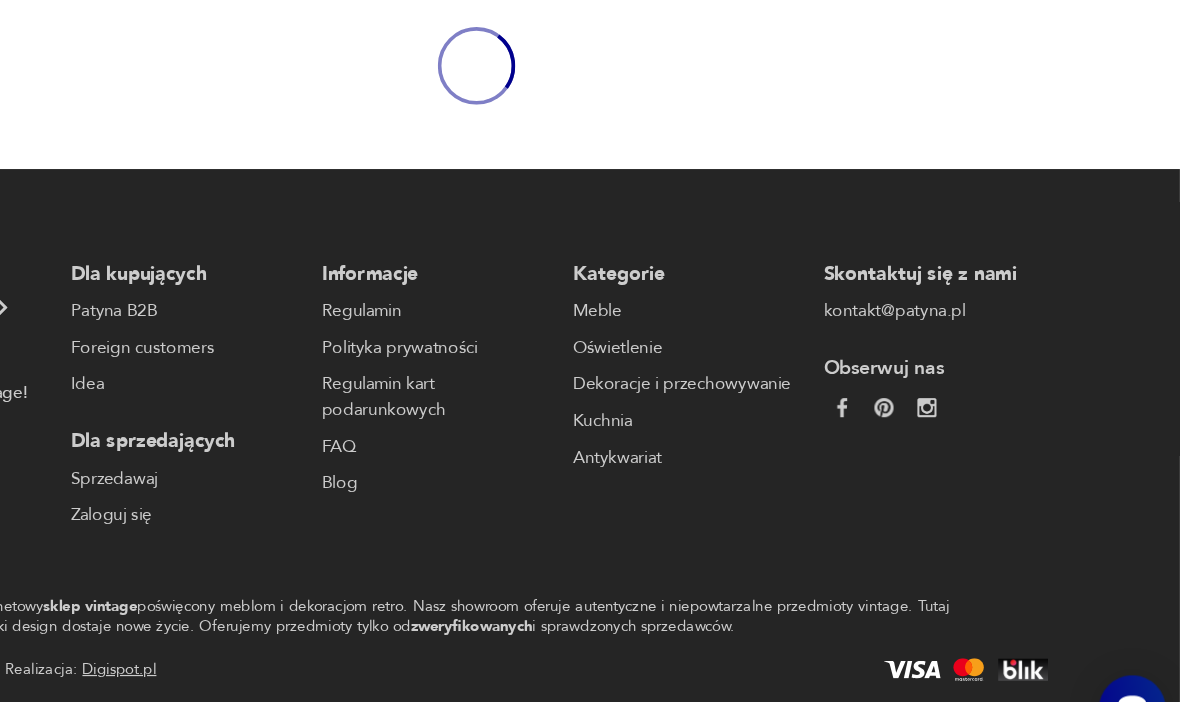 scroll, scrollTop: 0, scrollLeft: 0, axis: both 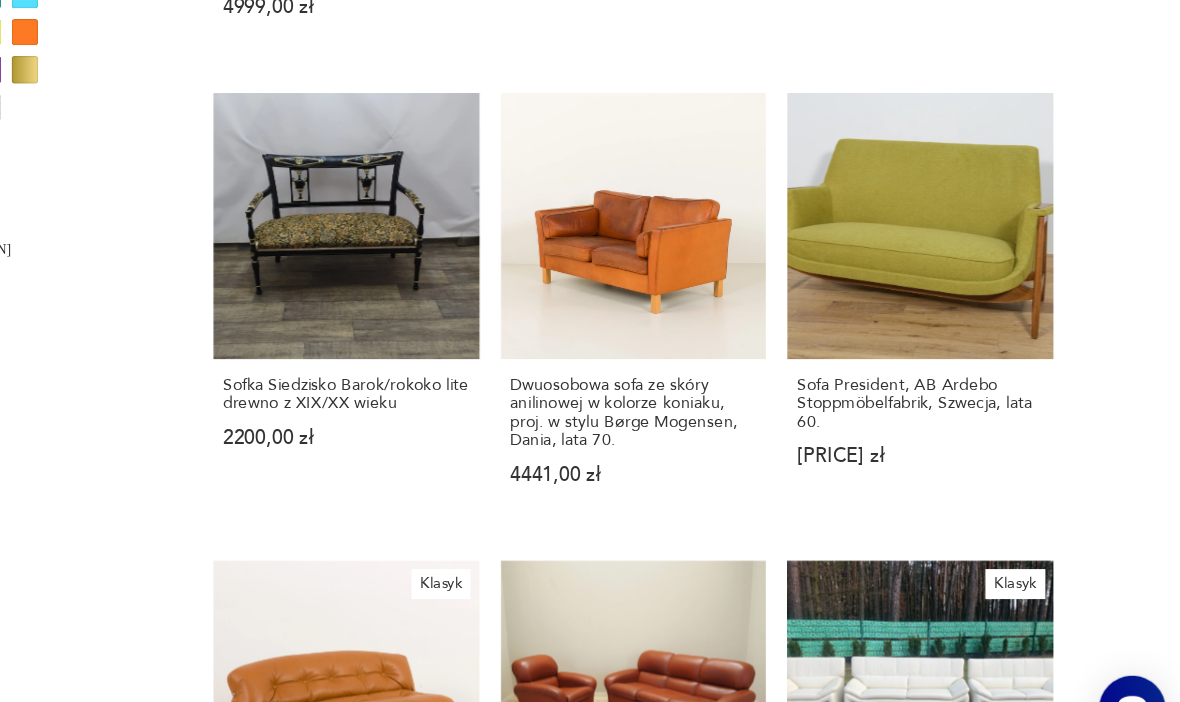 click 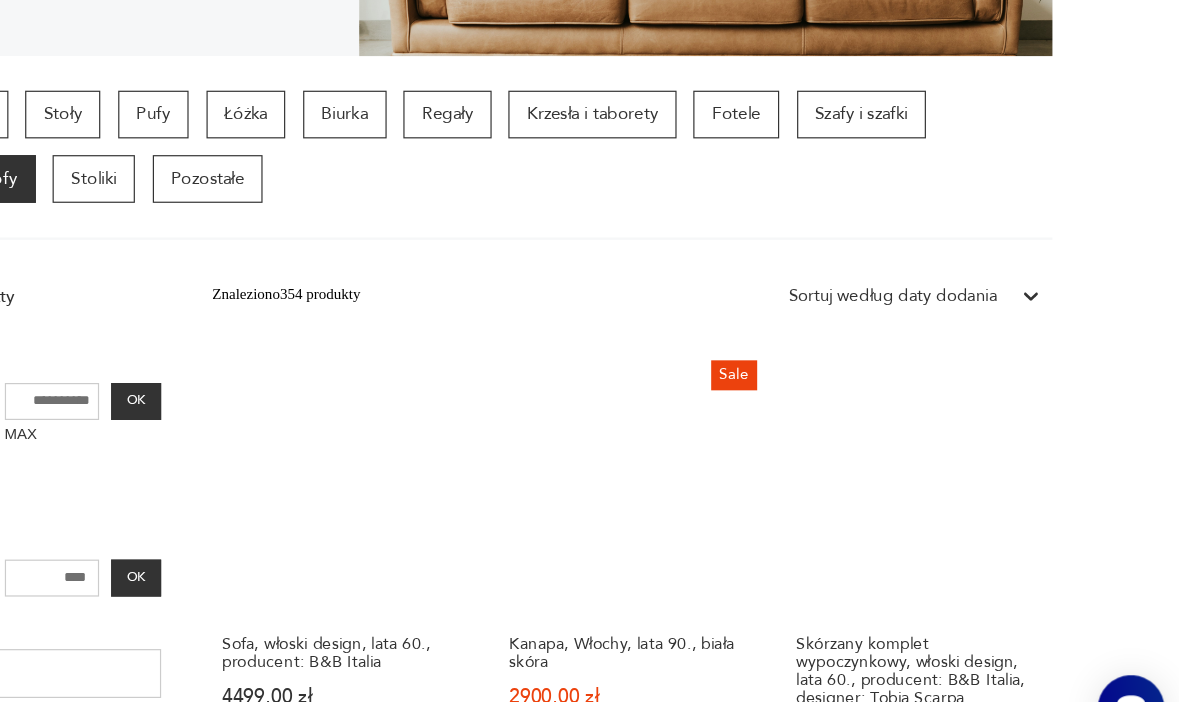 scroll, scrollTop: 437, scrollLeft: 0, axis: vertical 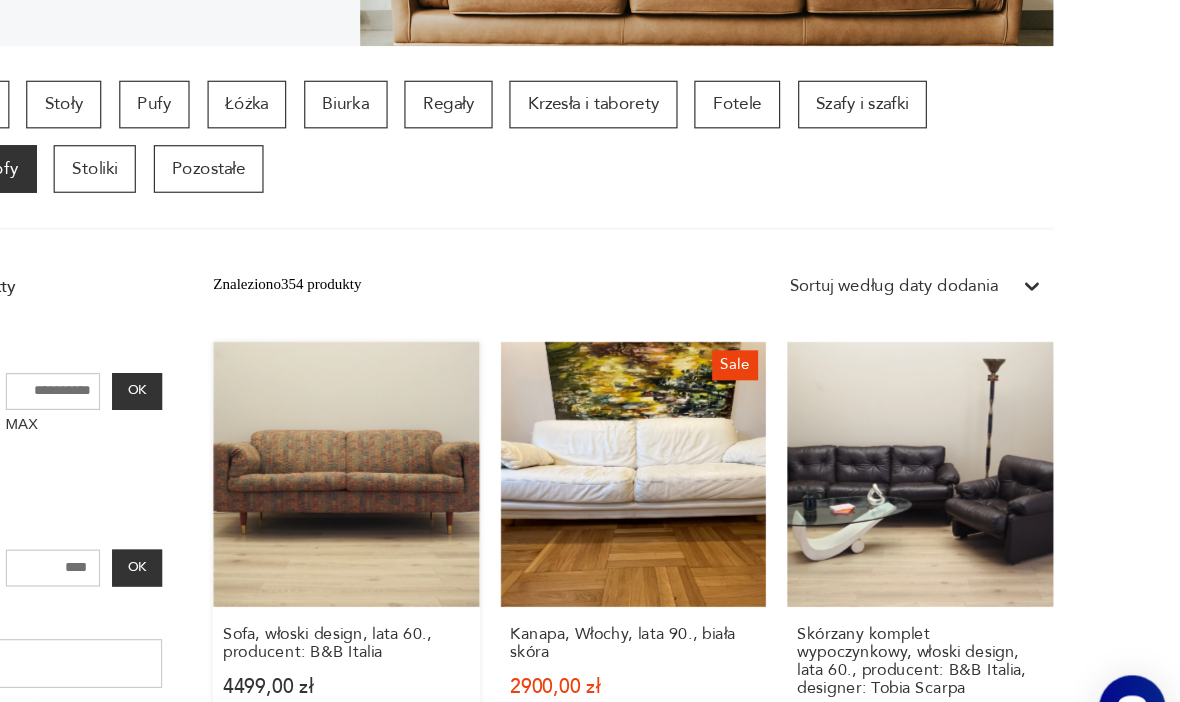 click on "Sofa, włoski design, lata [YEAR]s., producent: B&B Italia [PRICE] zł" at bounding box center [481, 524] 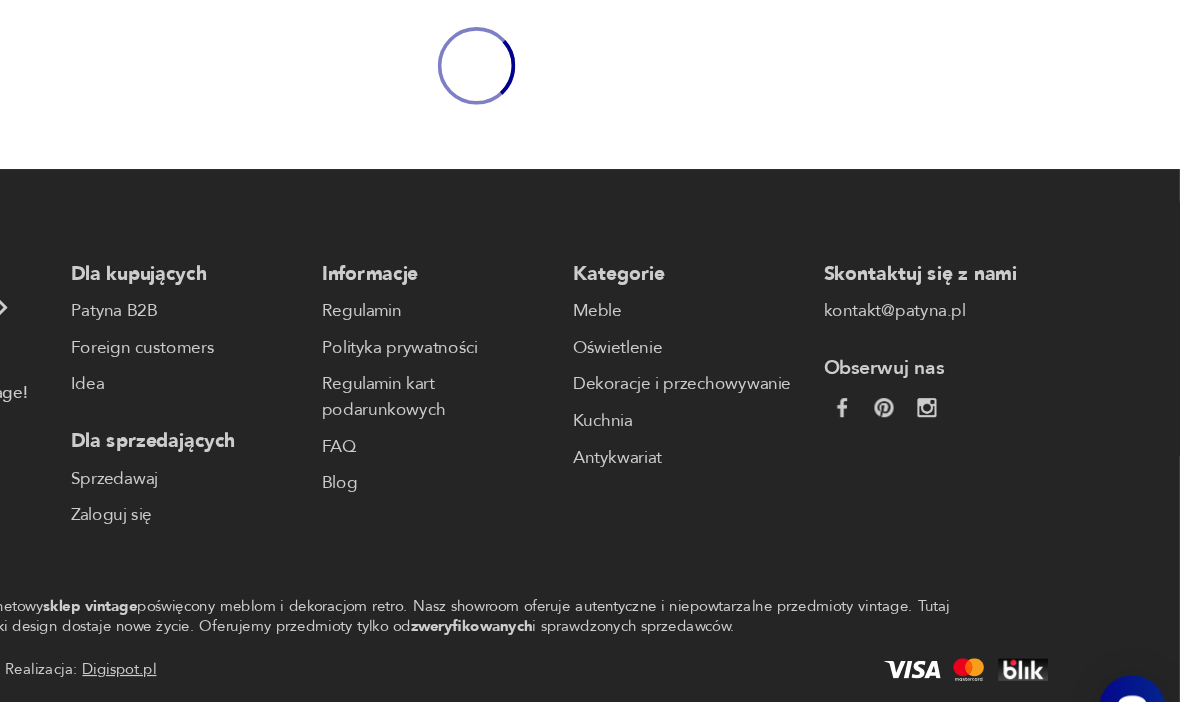 scroll, scrollTop: 0, scrollLeft: 0, axis: both 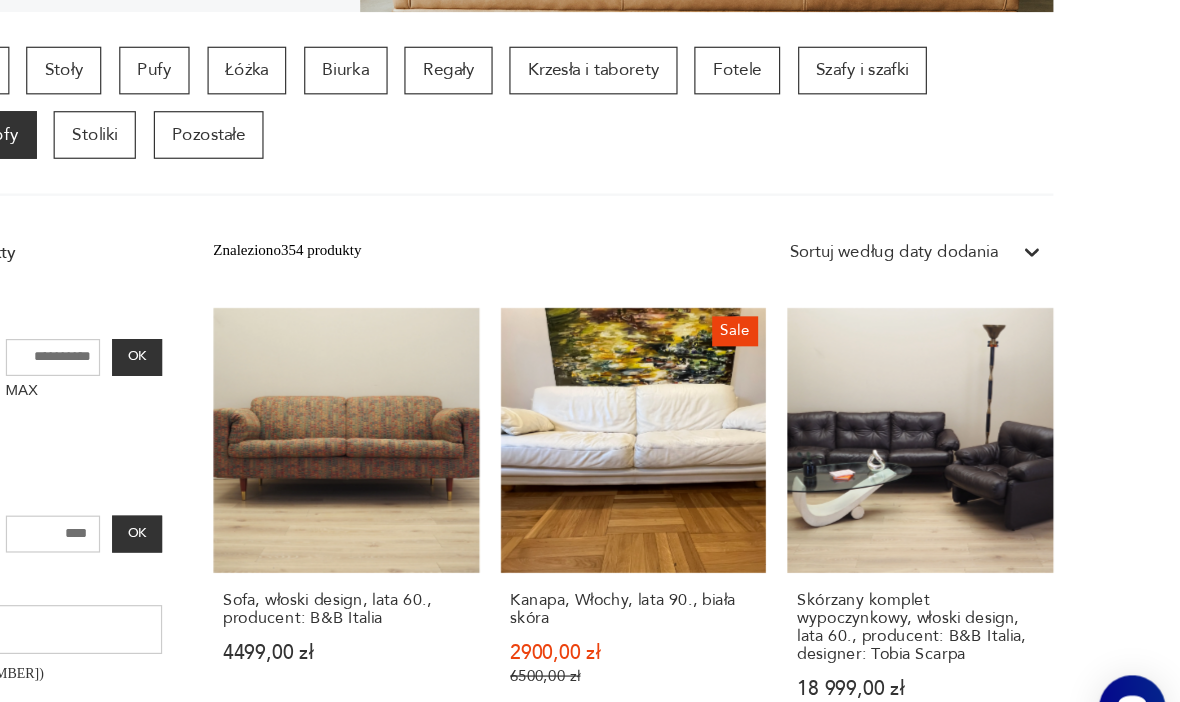 click on "Sofa zielony melanż, duński design, lata 60., producent: A. Mikael Laursen, designer: [PERSON] [PRICE]" at bounding box center (481, 886) 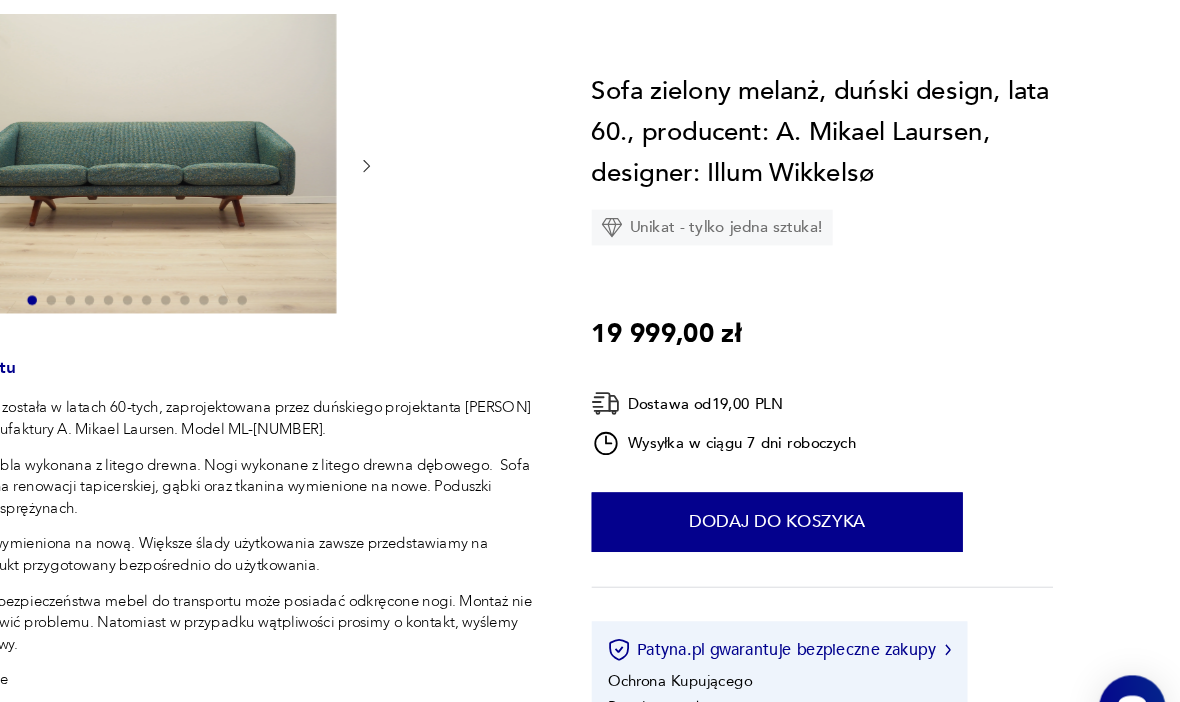 scroll, scrollTop: 0, scrollLeft: 0, axis: both 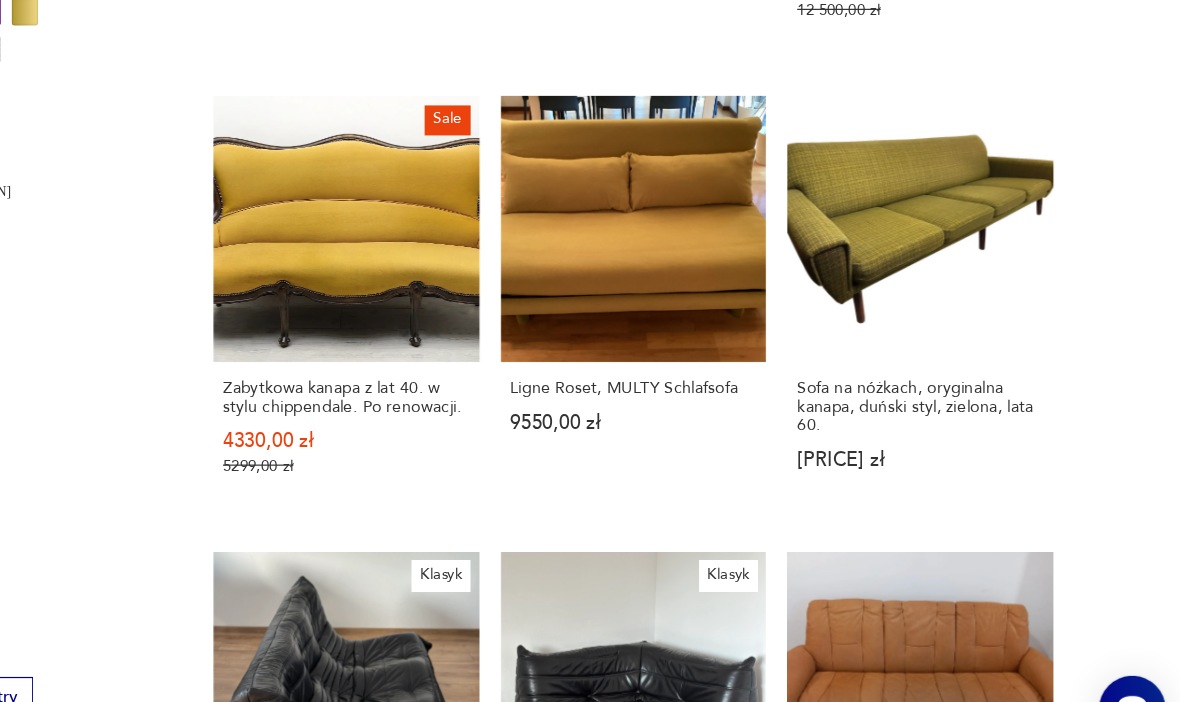 click 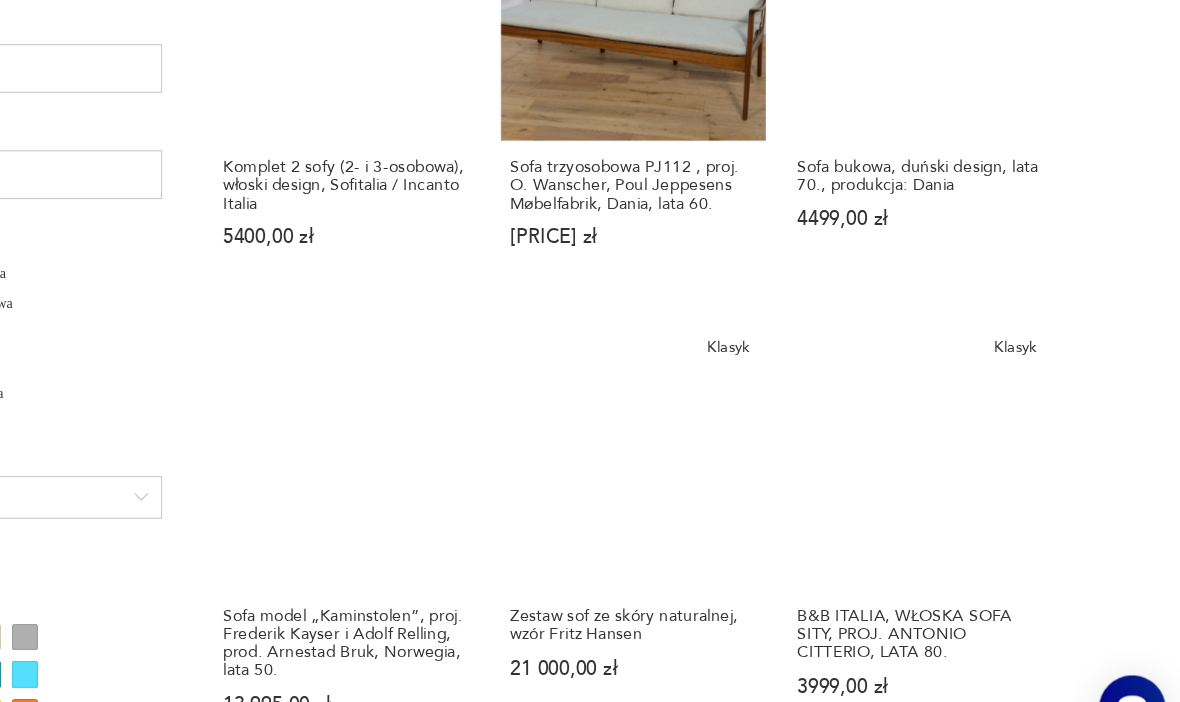 scroll, scrollTop: 1212, scrollLeft: 0, axis: vertical 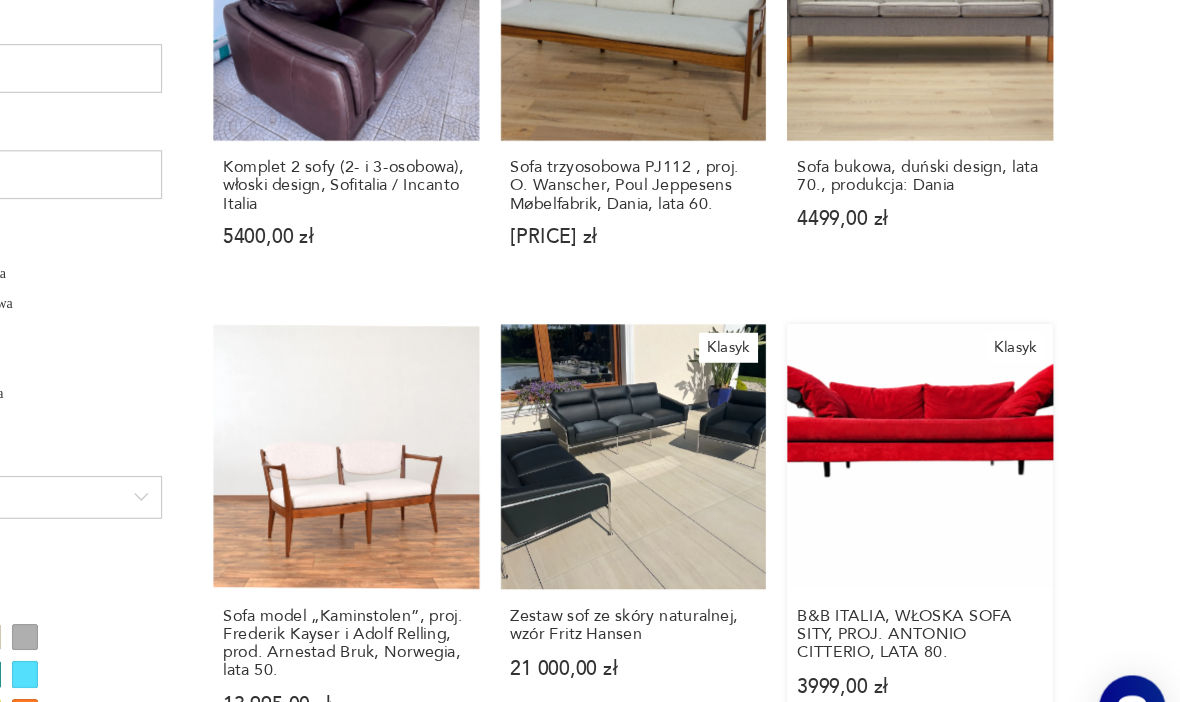 click on "Klasyk B&B ITALIA, WŁOSKA SOFA SITY, PROJ. ANTONIO CITTERIO, LATA [YEAR]s. [PRICE] zł" at bounding box center [962, 509] 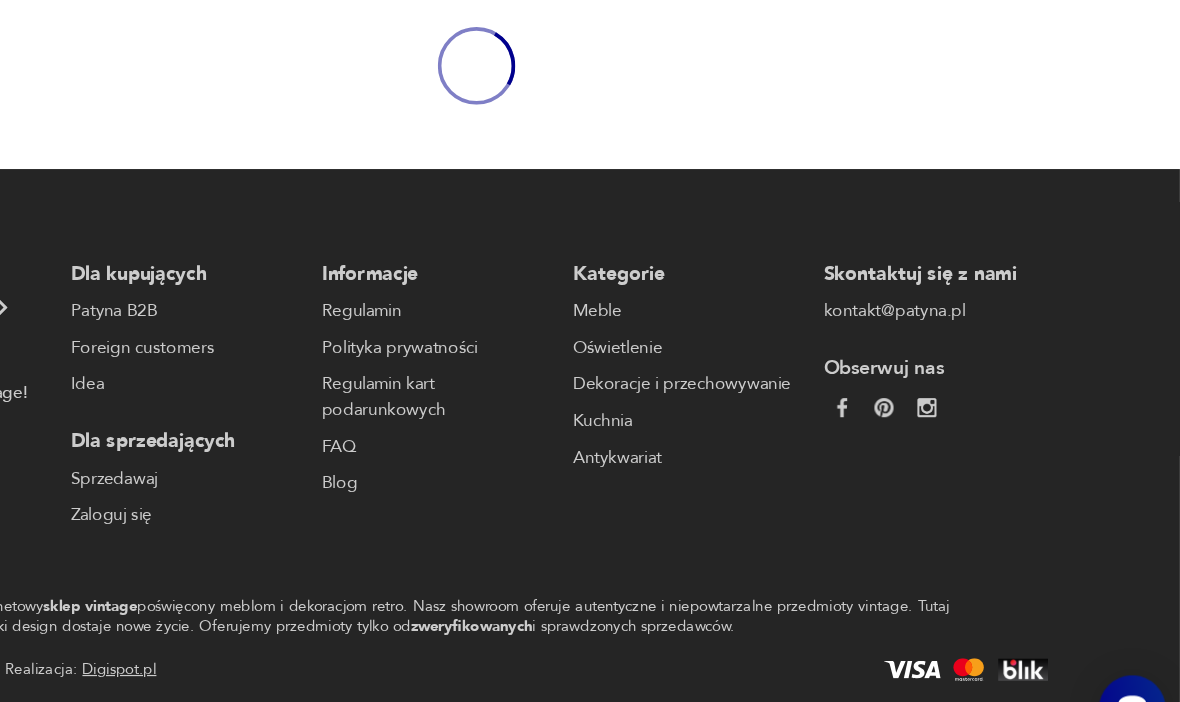 scroll, scrollTop: 0, scrollLeft: 0, axis: both 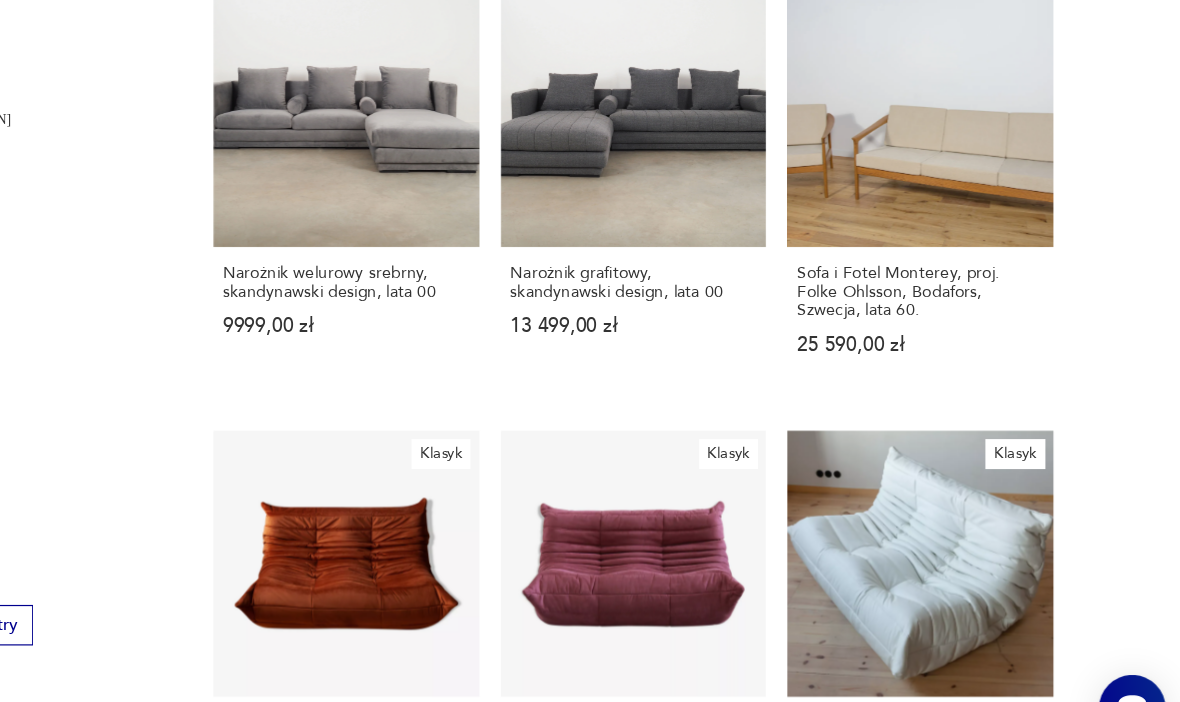 click at bounding box center (1016, 1266) 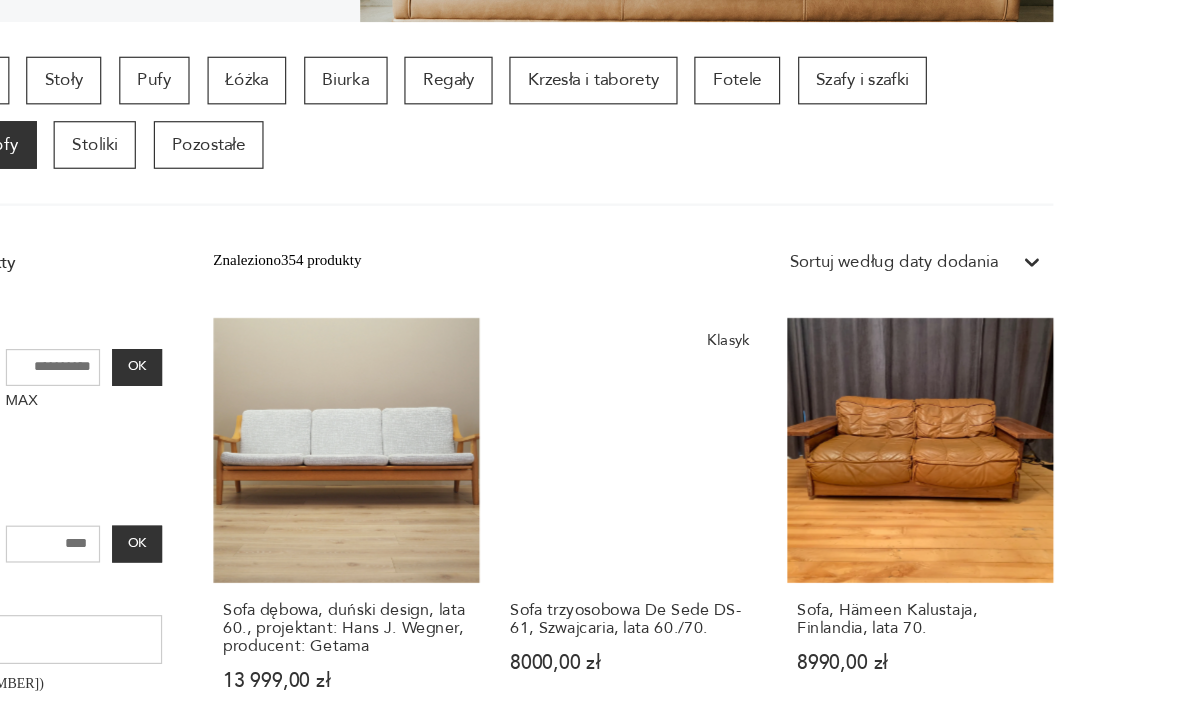 scroll, scrollTop: 419, scrollLeft: 0, axis: vertical 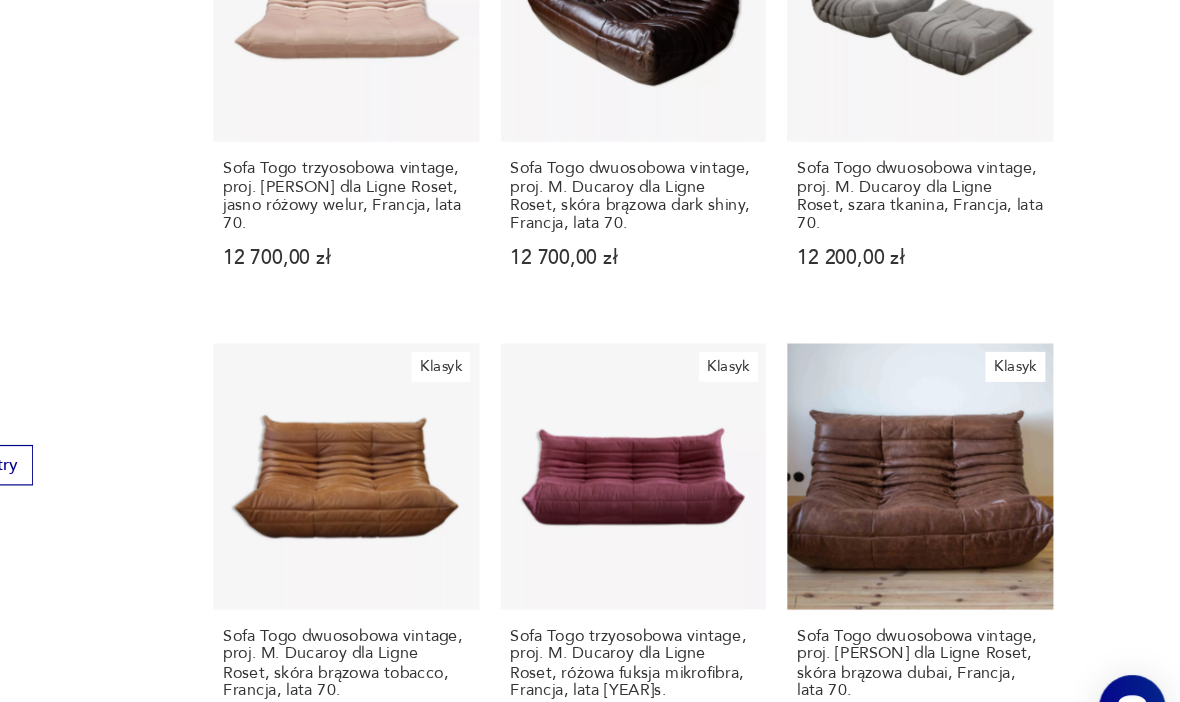 click 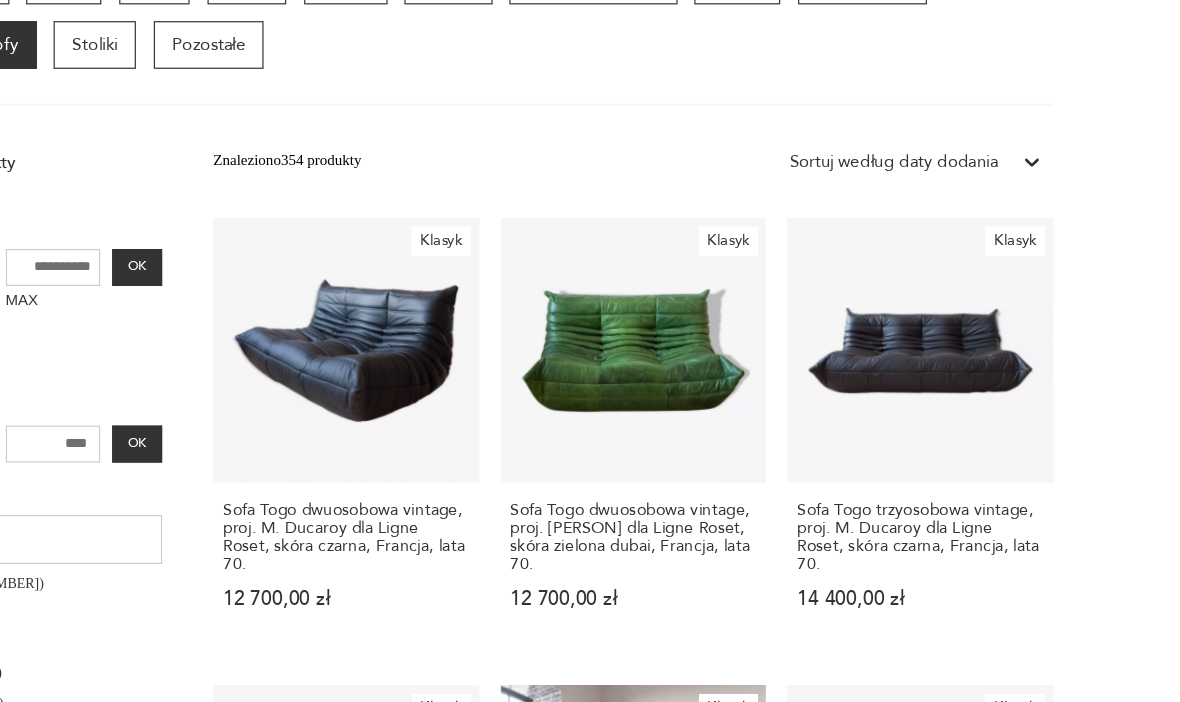 scroll, scrollTop: 419, scrollLeft: 0, axis: vertical 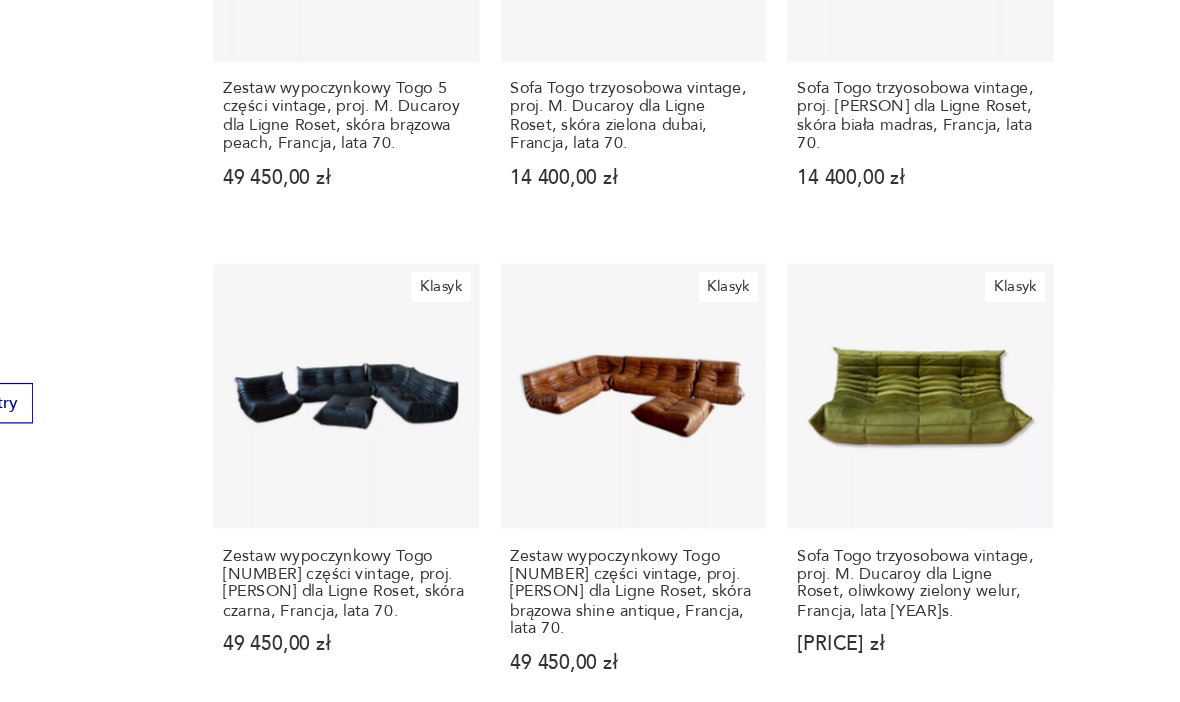 click 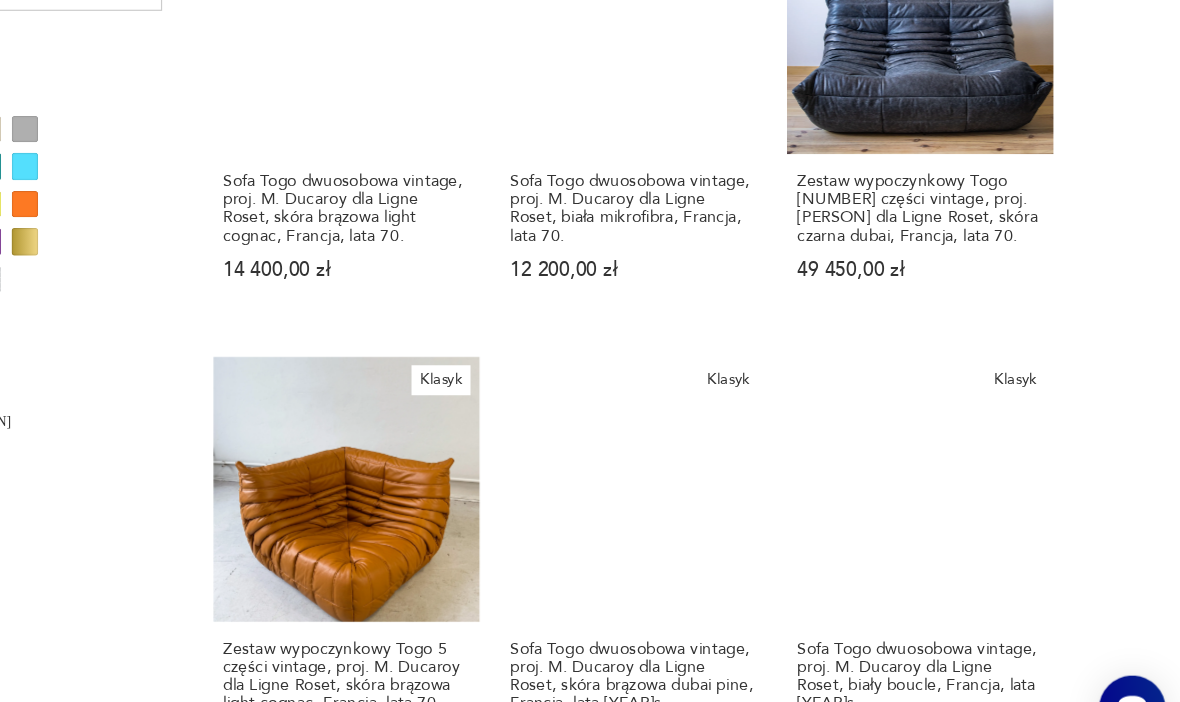 scroll, scrollTop: 1715, scrollLeft: 0, axis: vertical 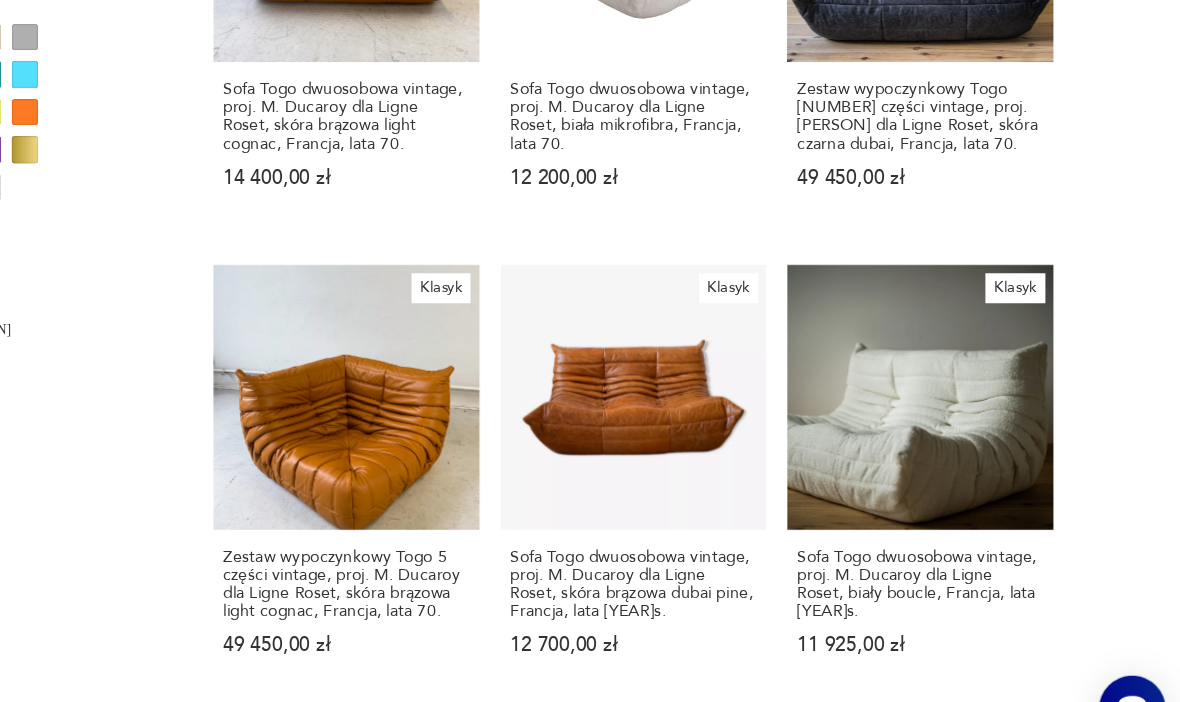 click at bounding box center [1057, 1503] 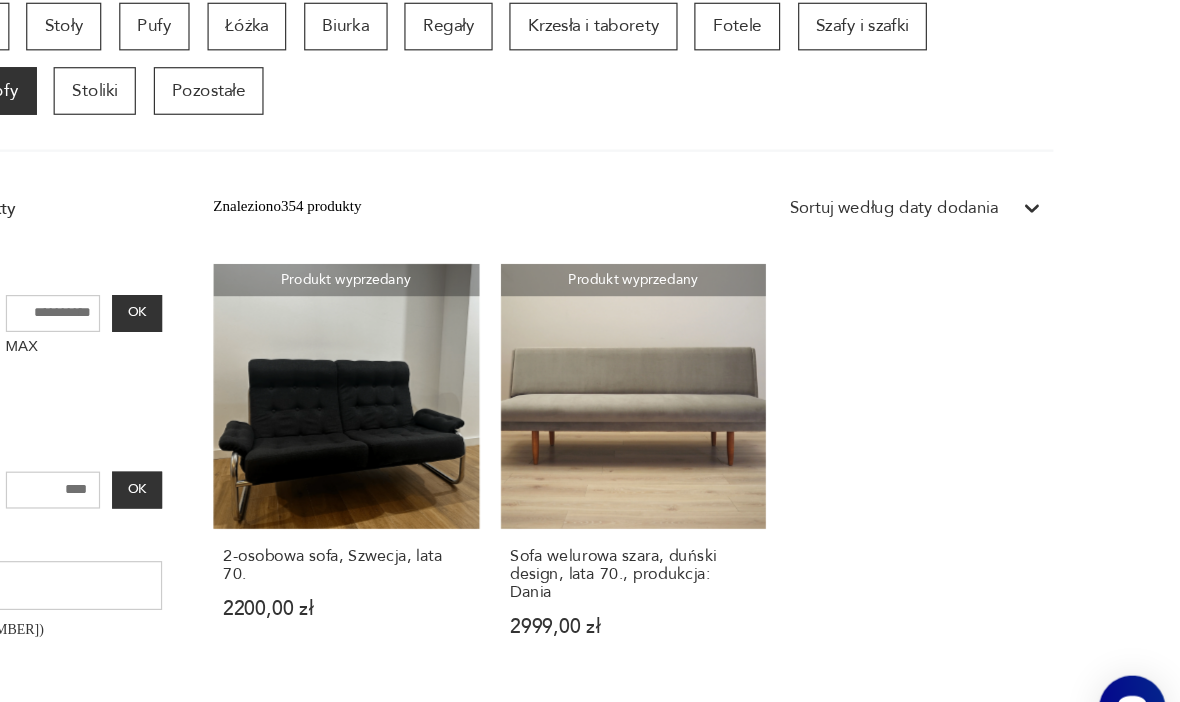 scroll, scrollTop: 575, scrollLeft: 0, axis: vertical 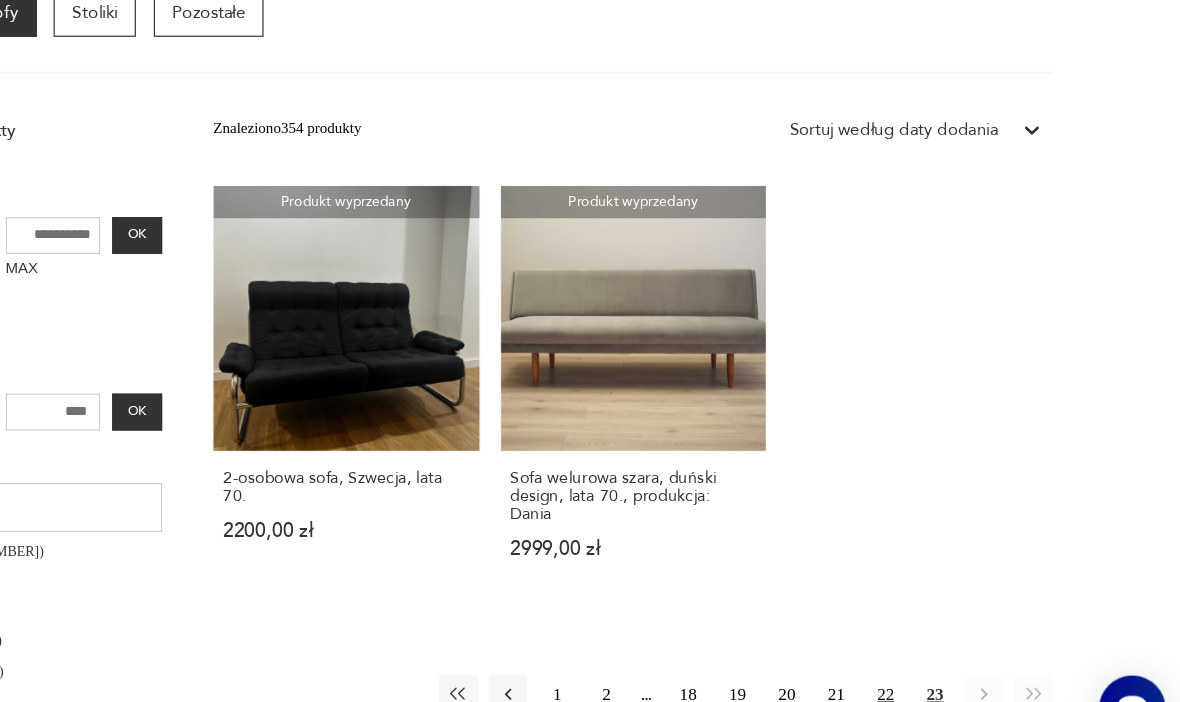 click on "22" at bounding box center [933, 638] 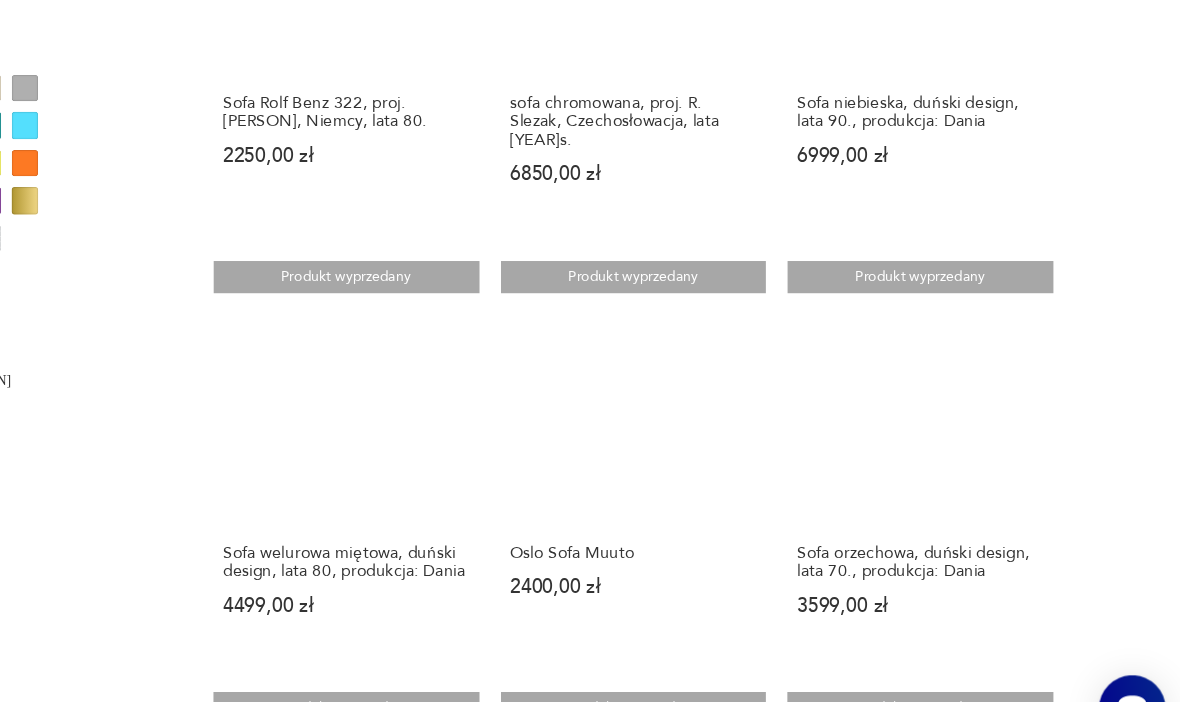 scroll, scrollTop: 1673, scrollLeft: 0, axis: vertical 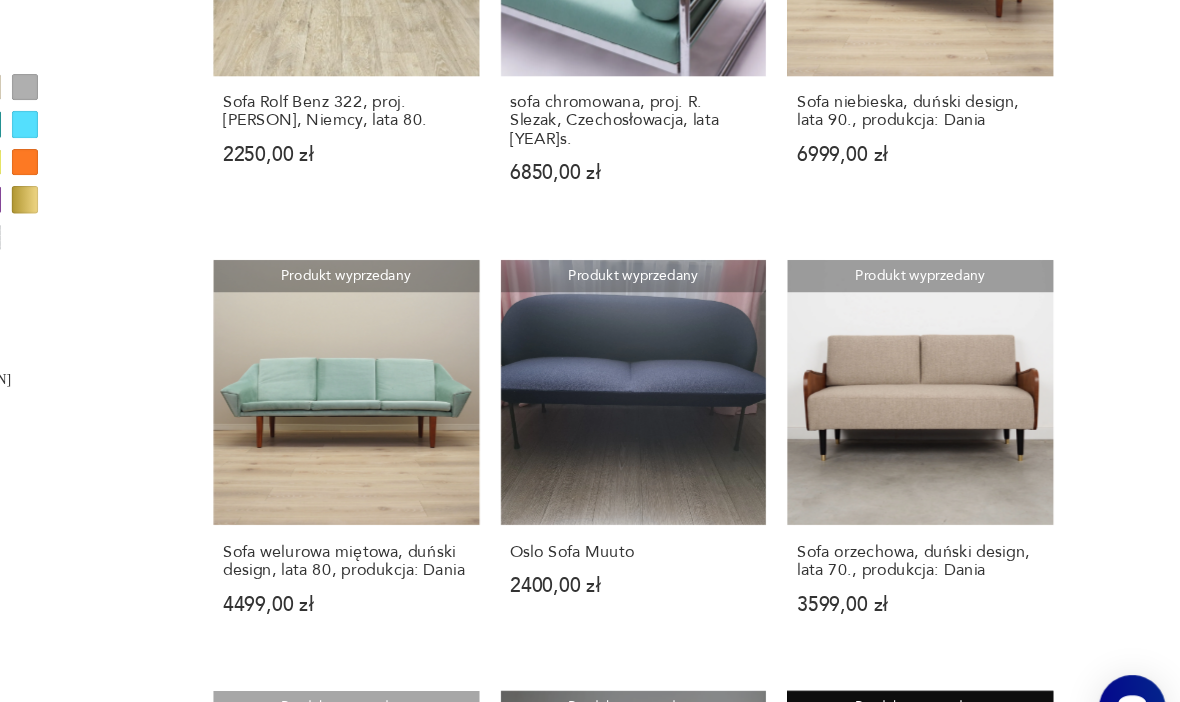 click on "21" at bounding box center (892, 1407) 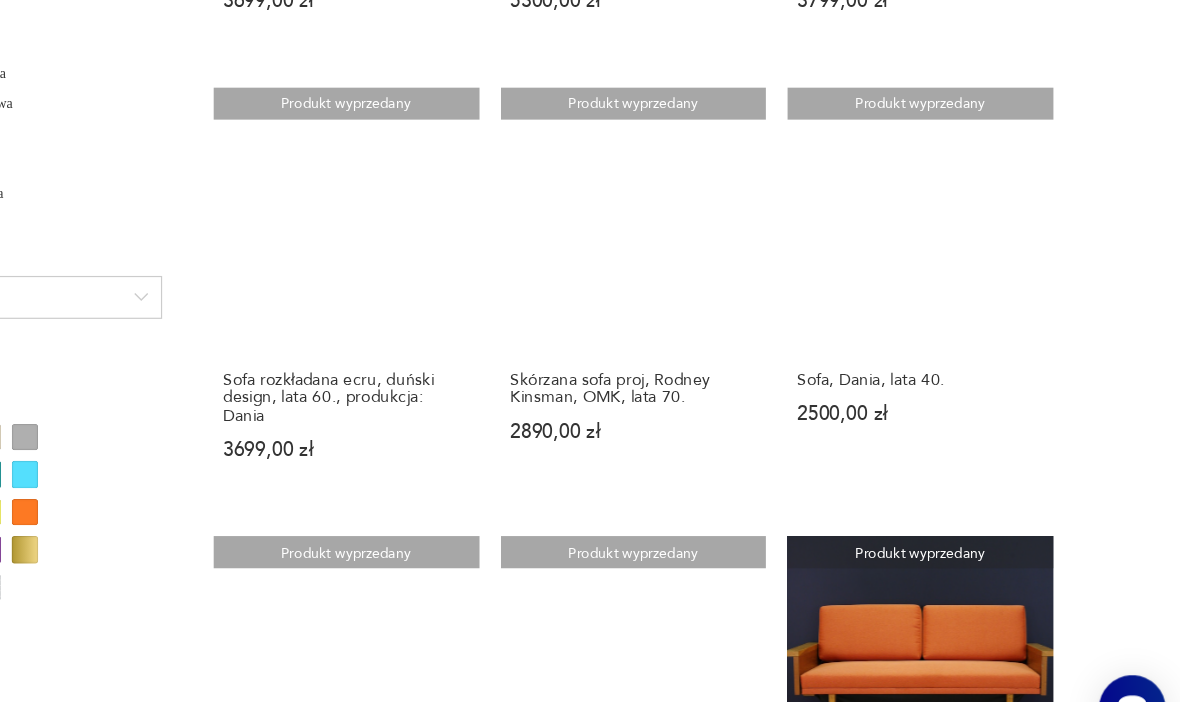 scroll, scrollTop: 1469, scrollLeft: 0, axis: vertical 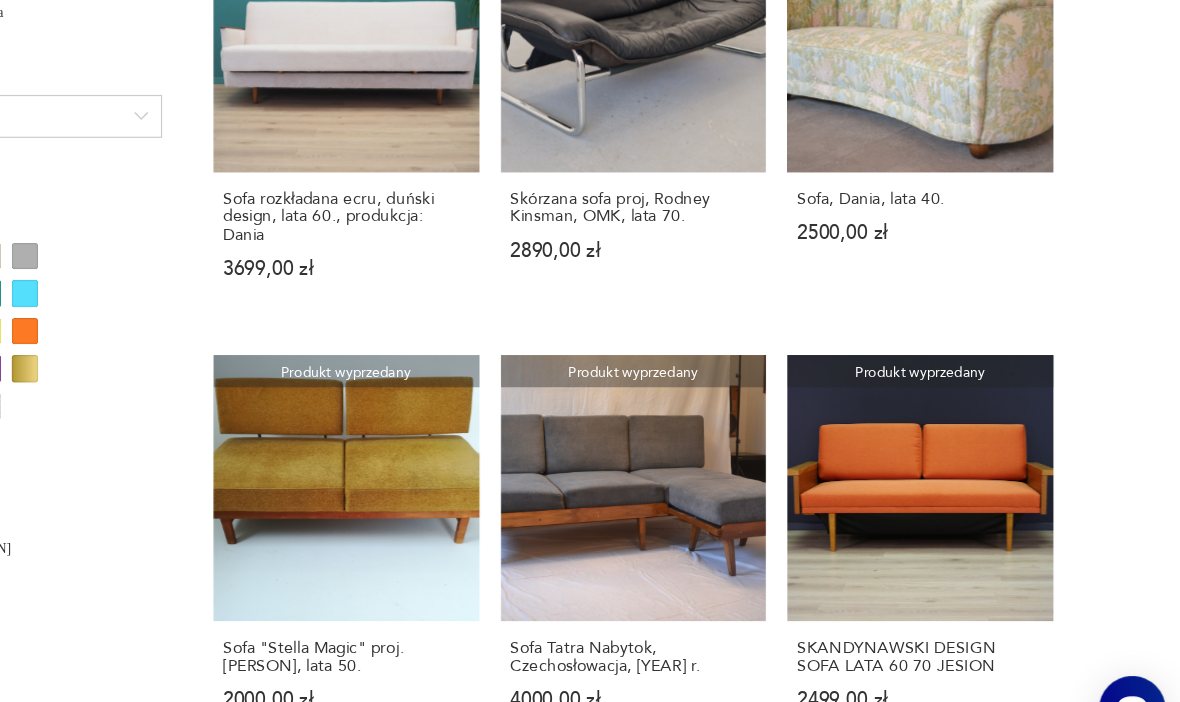 click on "20" at bounding box center (850, 1487) 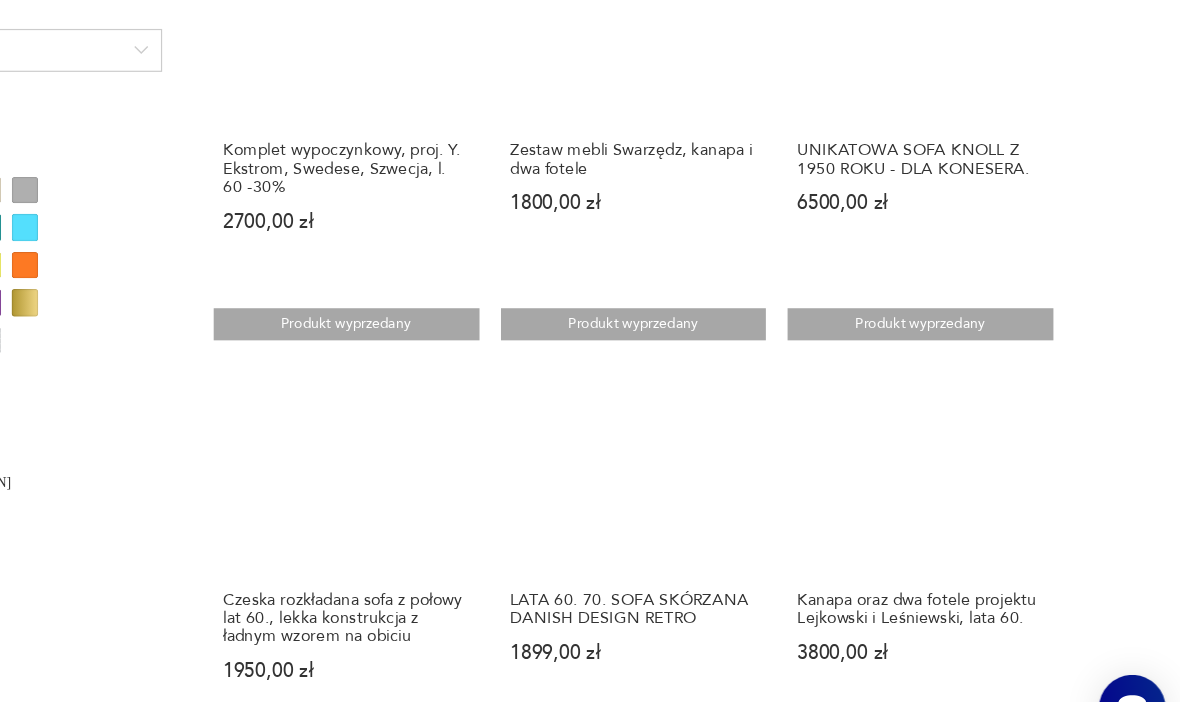 scroll, scrollTop: 1587, scrollLeft: 0, axis: vertical 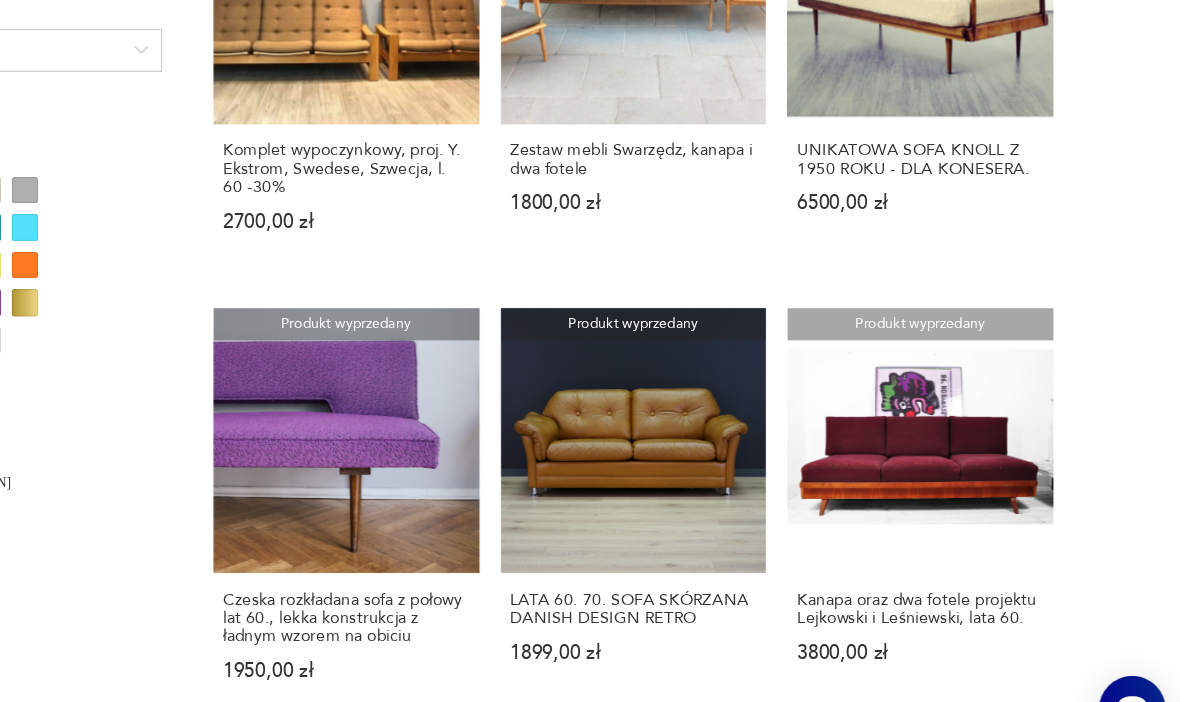 click on "19" at bounding box center [809, 1478] 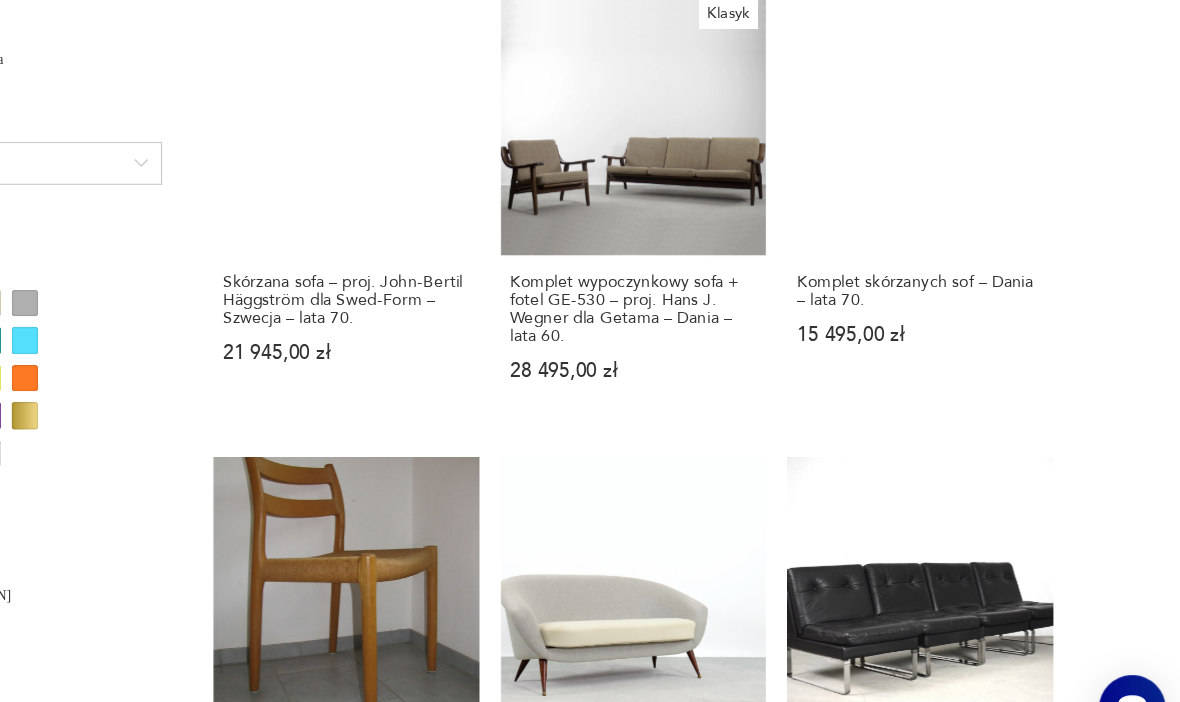 scroll, scrollTop: 1493, scrollLeft: 0, axis: vertical 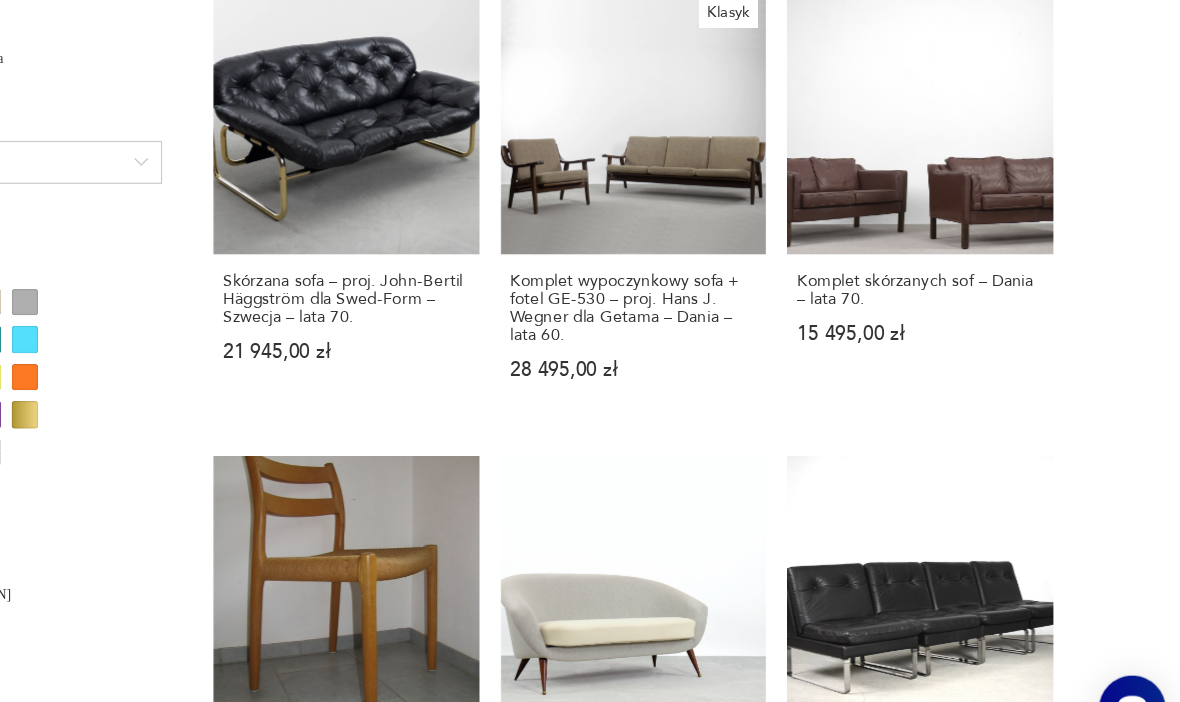 click on "Sofa Sity, proj. [PERSON], B&B Italia, lata 80. [PRICE]" at bounding box center [481, 1022] 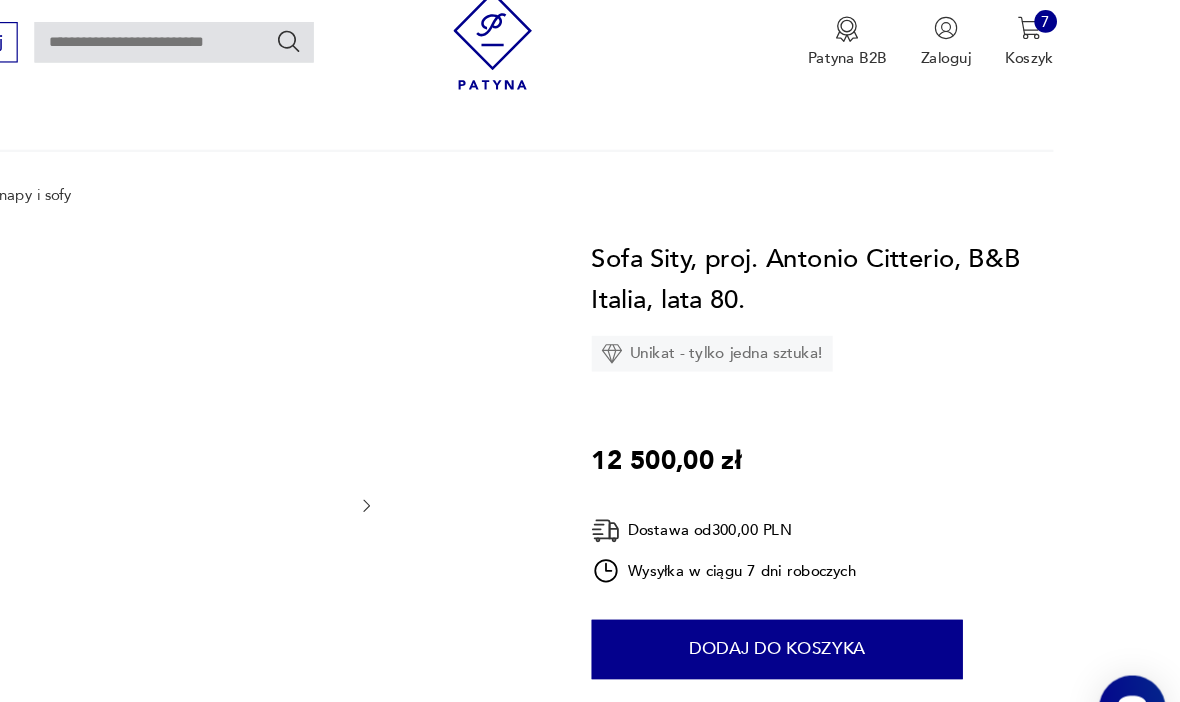 scroll, scrollTop: 14, scrollLeft: 0, axis: vertical 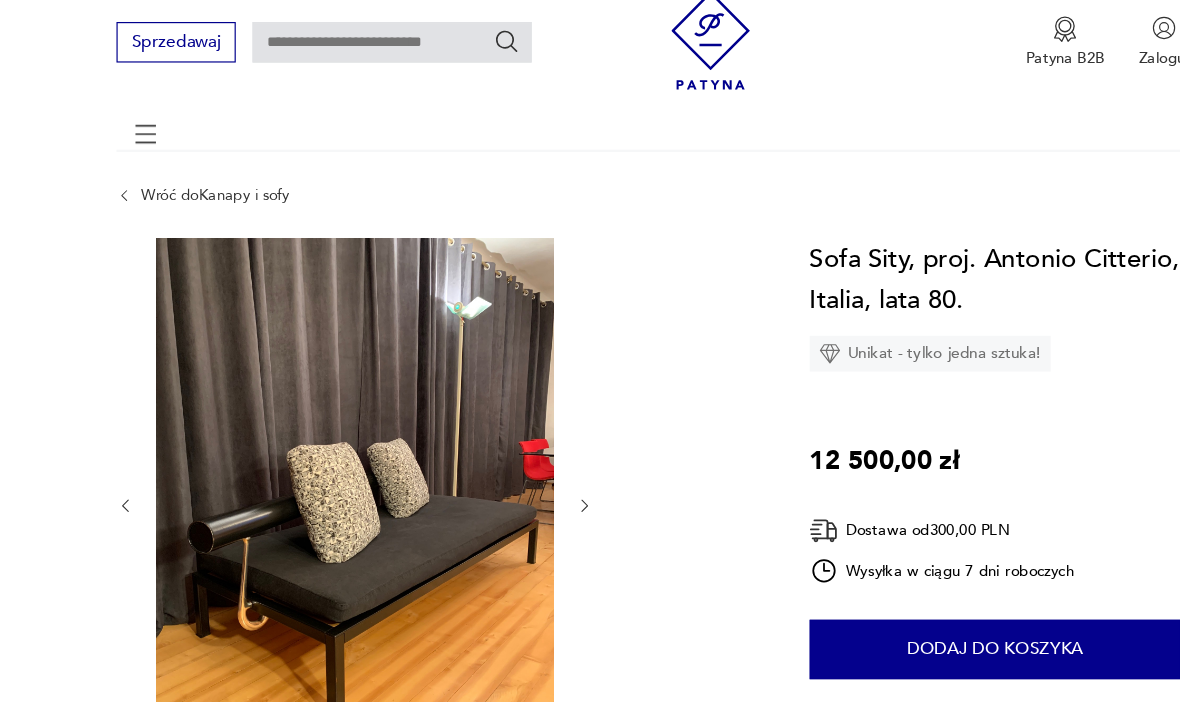 click at bounding box center (306, 477) 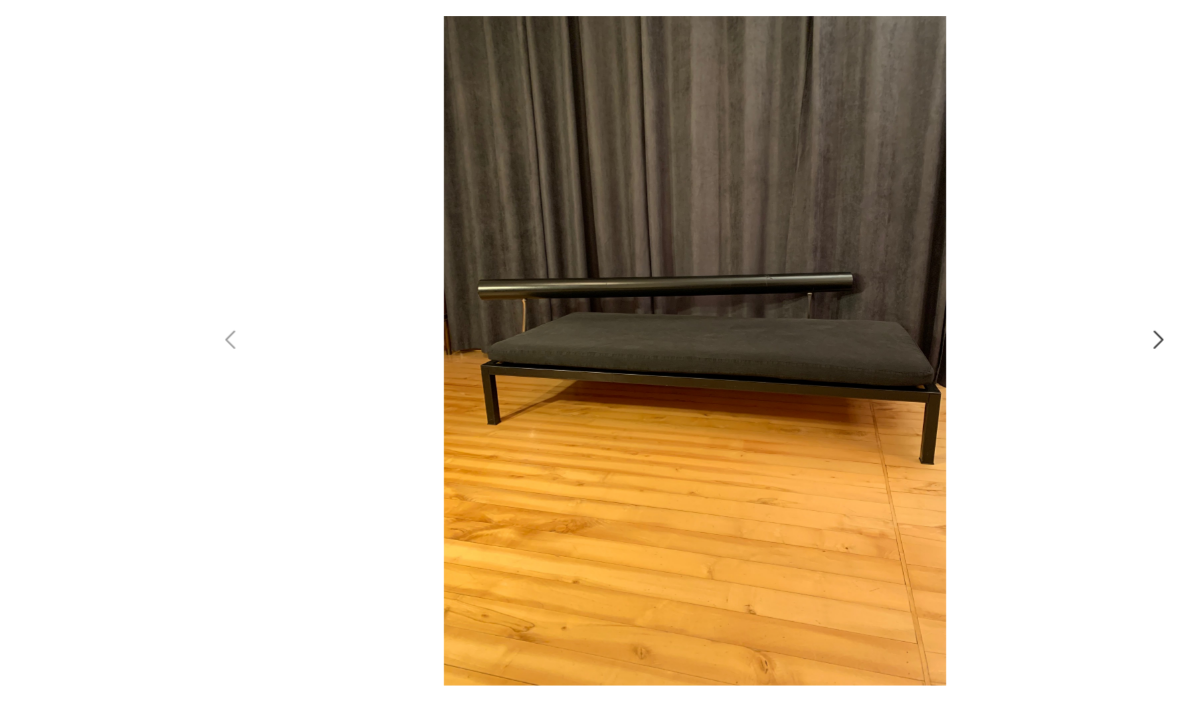 click at bounding box center [590, 351] 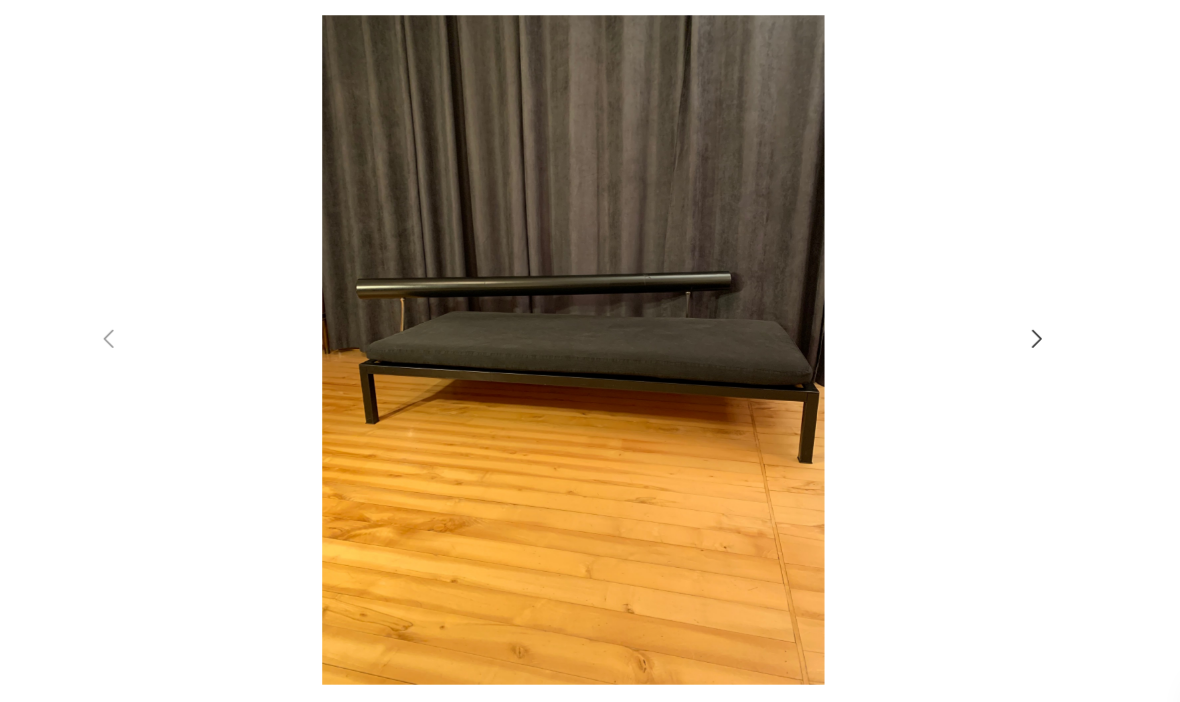 scroll, scrollTop: 34, scrollLeft: 0, axis: vertical 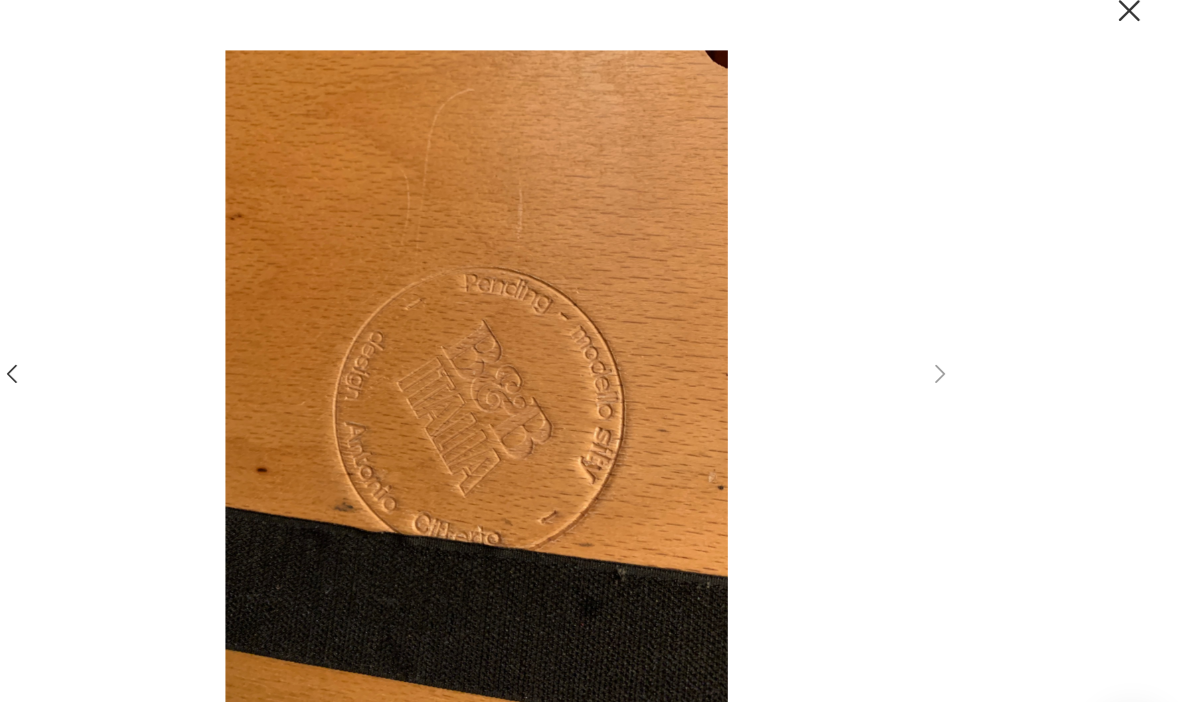 click 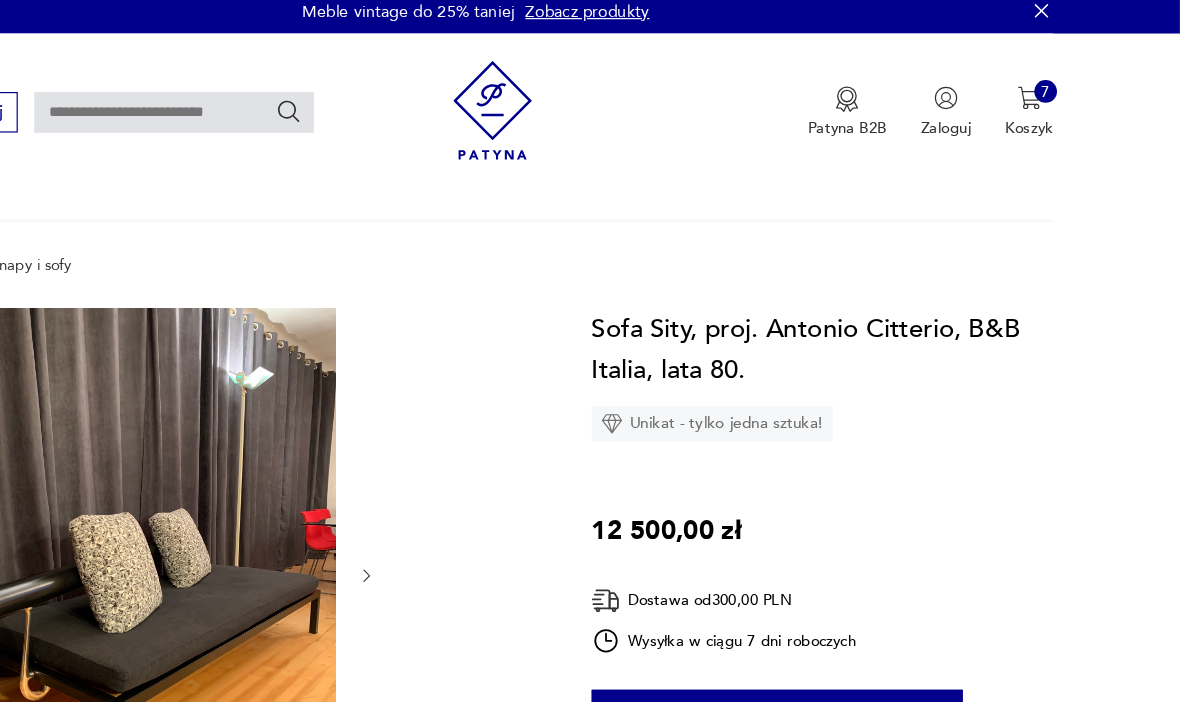 scroll, scrollTop: 0, scrollLeft: 0, axis: both 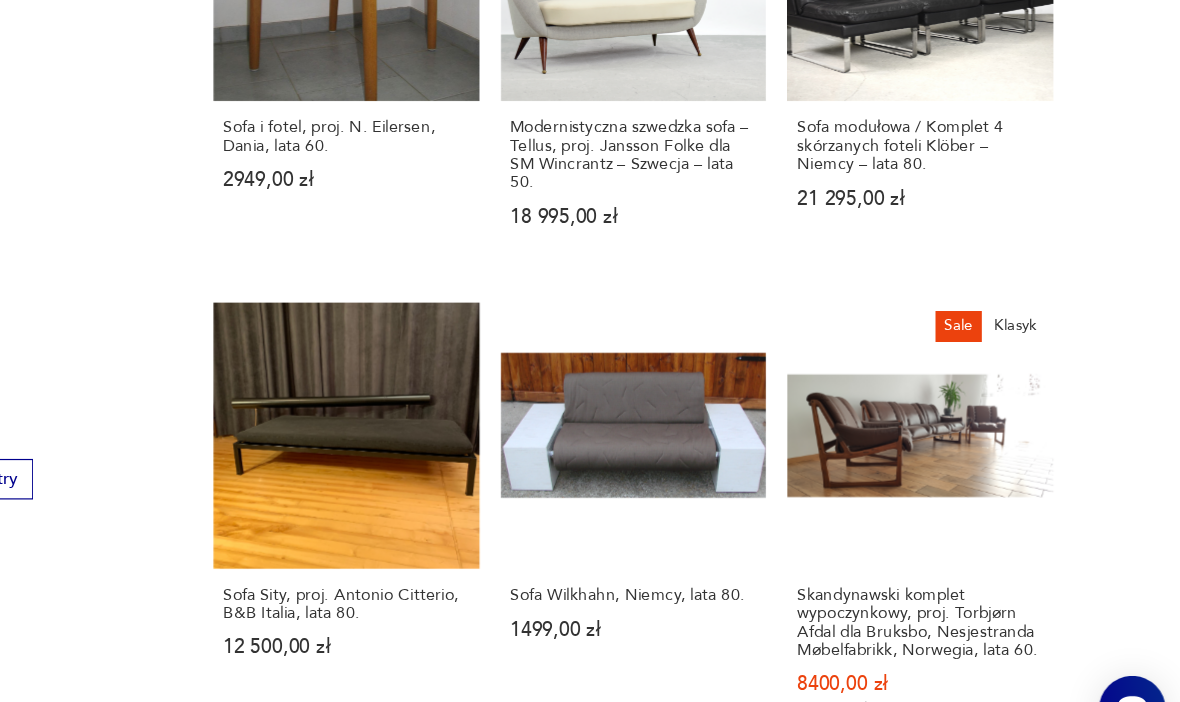 click 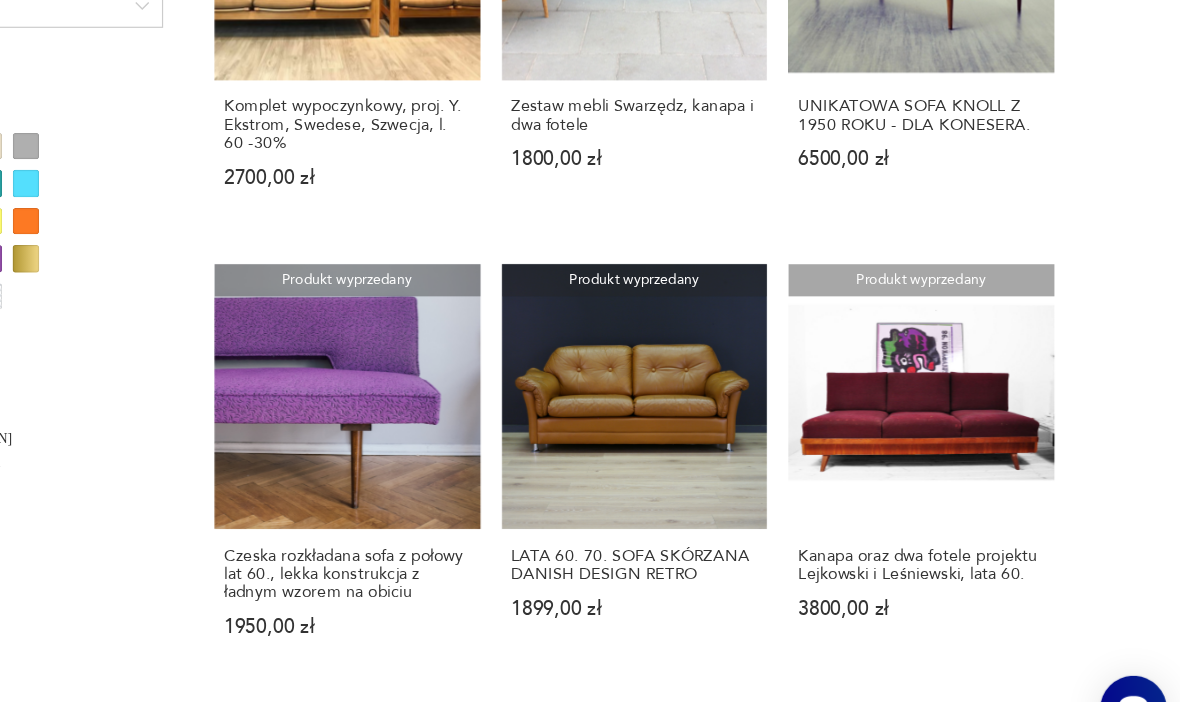 scroll, scrollTop: 1625, scrollLeft: 0, axis: vertical 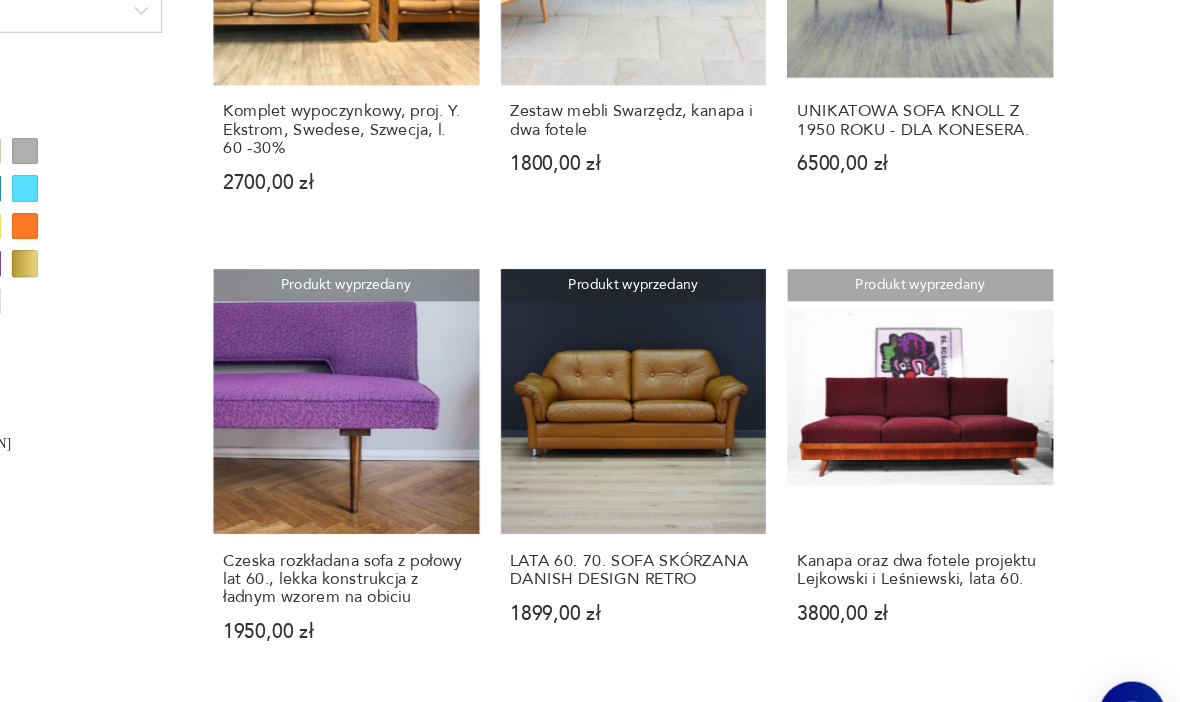 click on "19" at bounding box center (809, 1440) 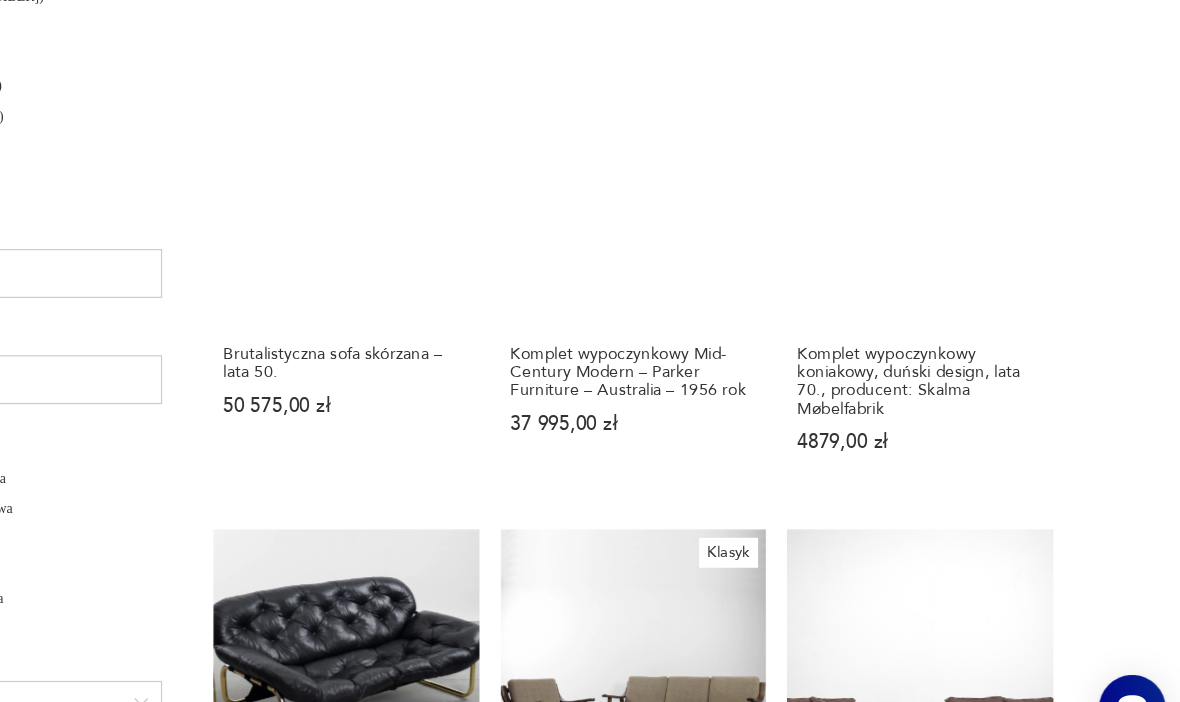 scroll, scrollTop: 1099, scrollLeft: 0, axis: vertical 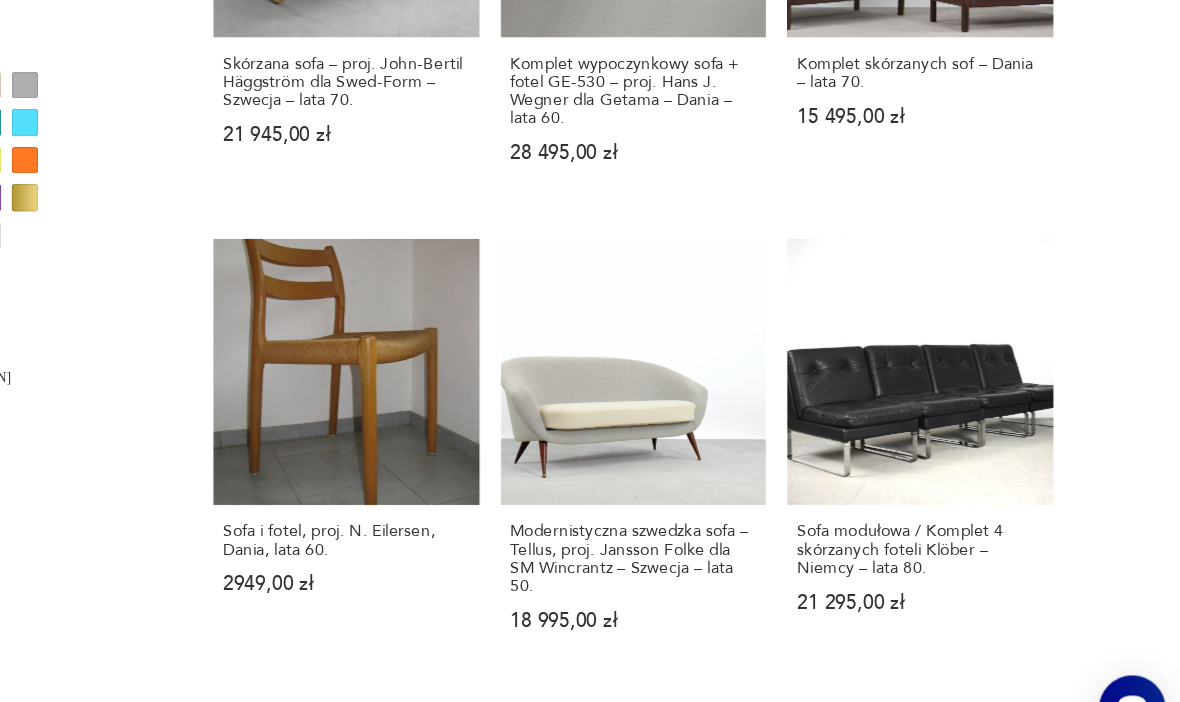 click on "18" at bounding box center (768, 1487) 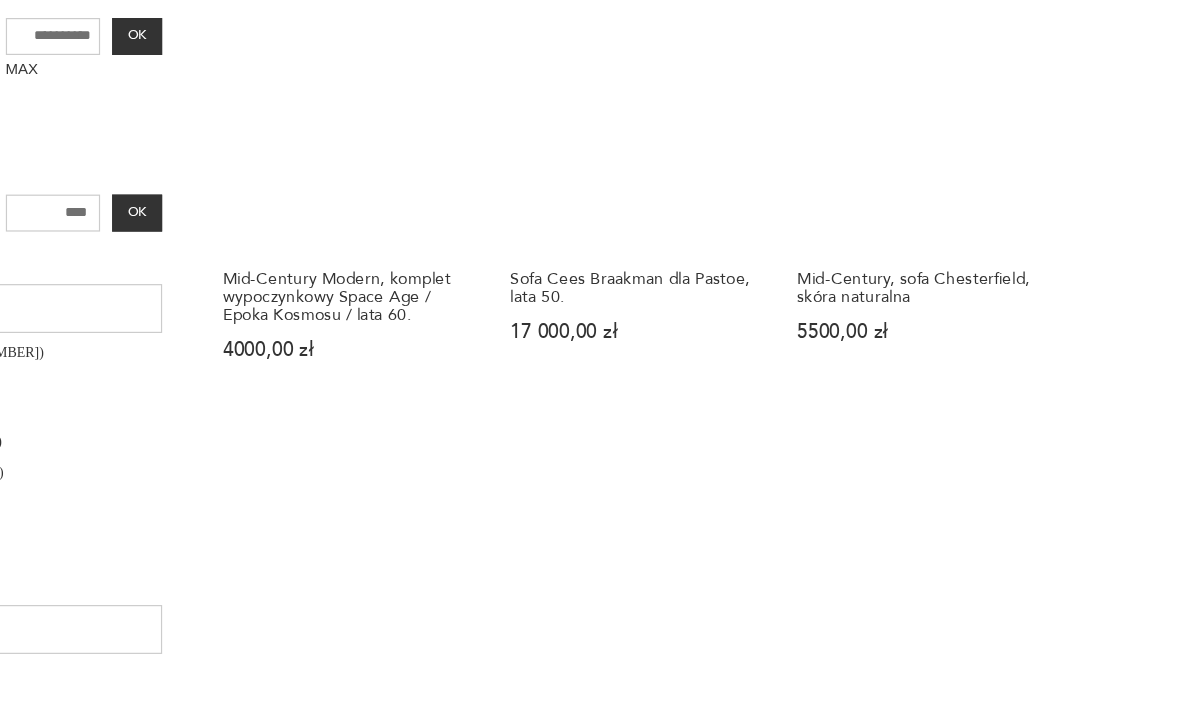 scroll, scrollTop: 795, scrollLeft: 0, axis: vertical 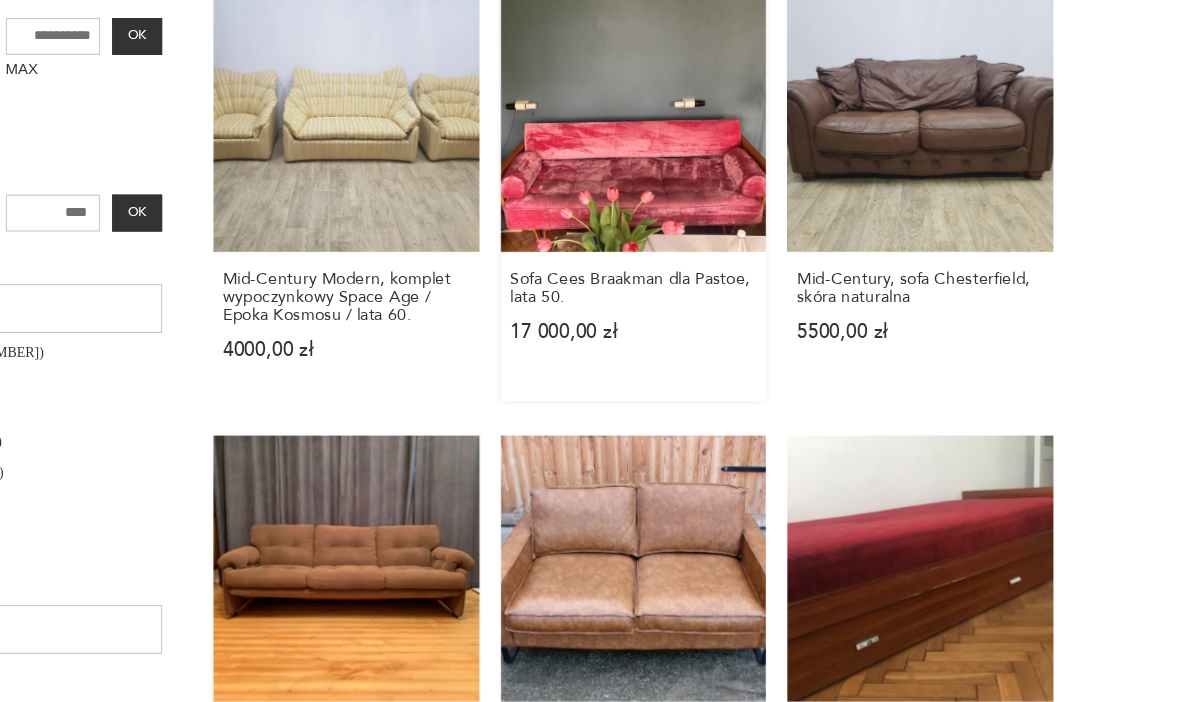 click on "Sofa Cees Braakman dla Pastoe, lata 50. [PRICE]" at bounding box center [722, 166] 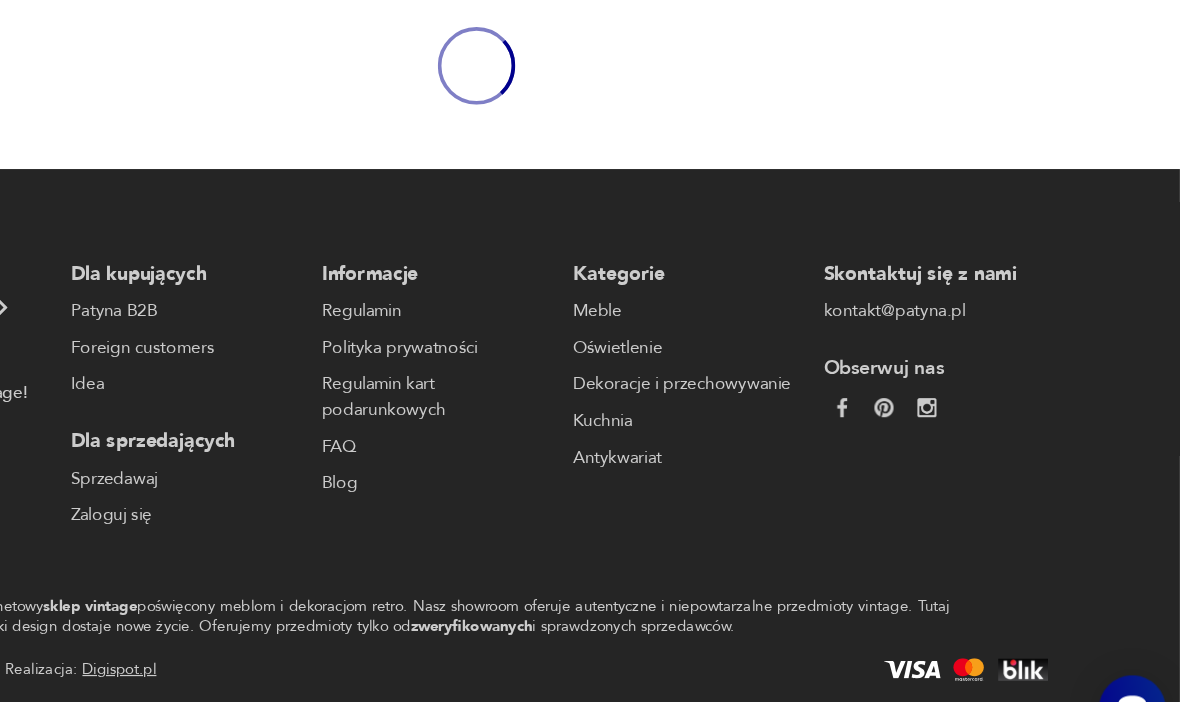 scroll, scrollTop: 0, scrollLeft: 0, axis: both 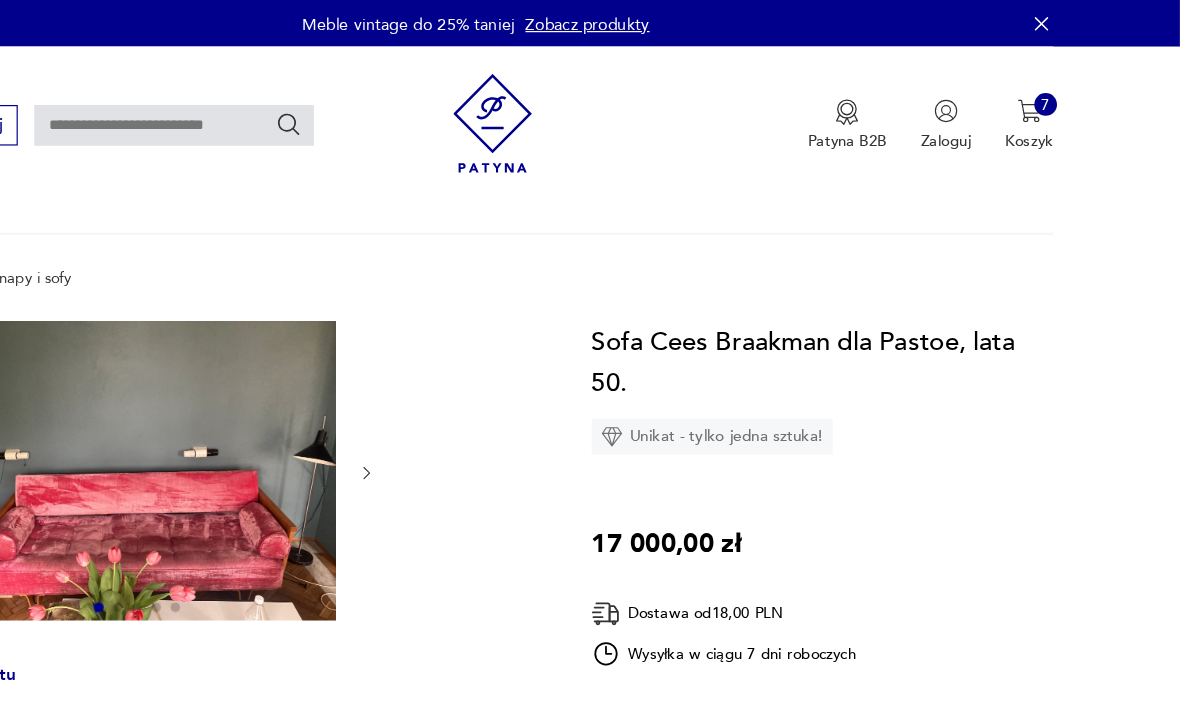click at bounding box center [306, 394] 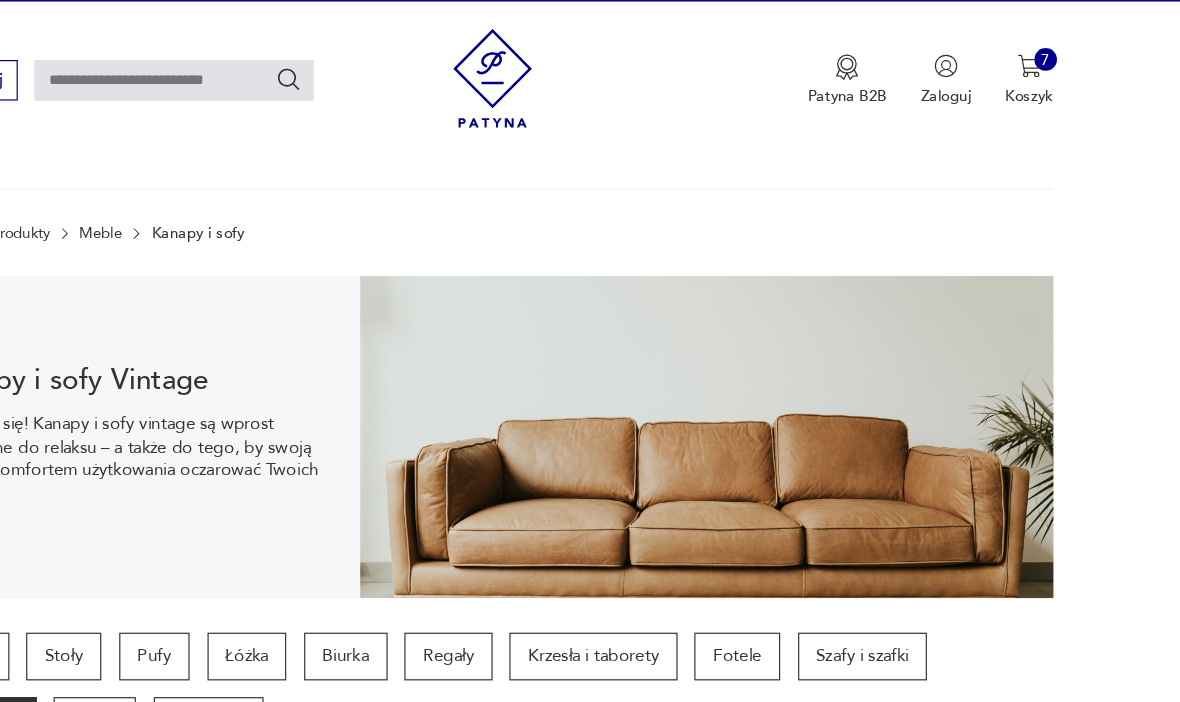 scroll, scrollTop: 740, scrollLeft: 0, axis: vertical 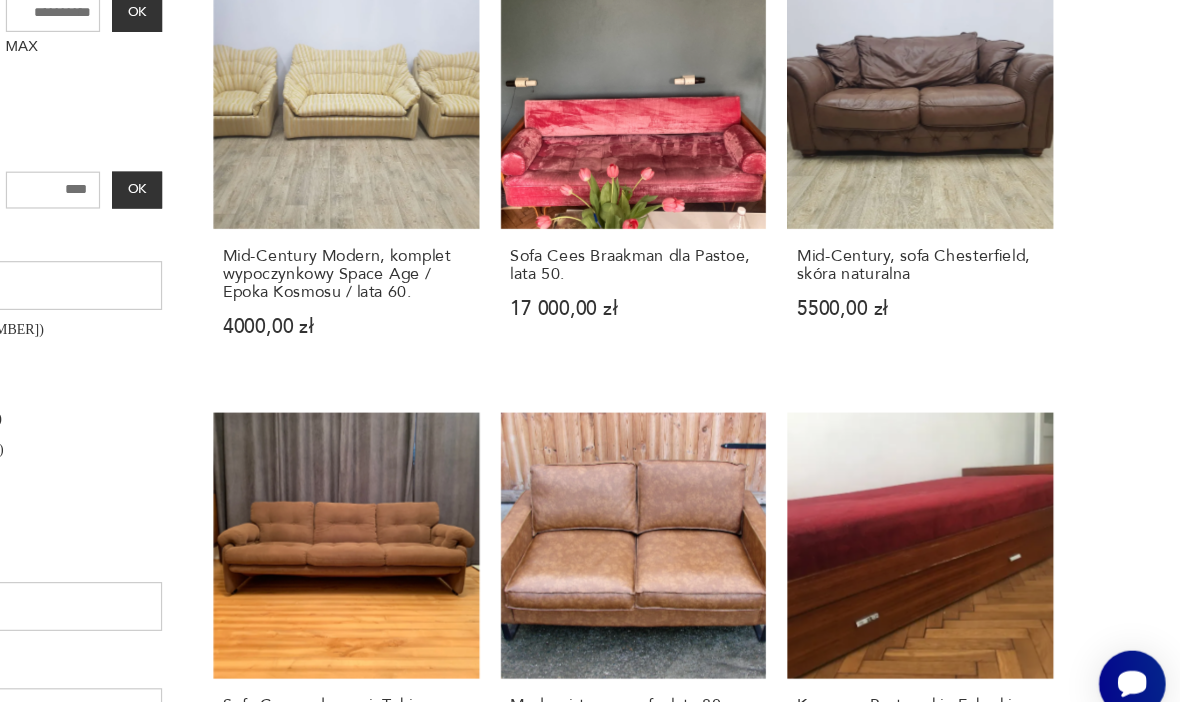 click on "Filtruj produkty Cena MIN MAX OK Promocja Datowanie OK Kraj pochodzenia Dania ( 91 ) Włochy ( 23 ) Niemcy ( 19 ) Szwecja ( 16 ) Norwegia ( 8 ) Polska ( 8 ) Francja ( 4 ) Szwajcaria ( 4 ) Producent Projektant Typ dwuosobowa jednoosobowa narożnik szezlong trzyosobowa Stan przedmiotu Klasyk Kolor Tag art deco Bauhaus Bavaria black friday Cepelia ceramika Chodzież Ćmielów Tworzywo chrom drewno inne metal rafia rattan skóra tkanina tworzywo sztuczne wiklina Rozkładana Wyczyść filtry Znaleziono 354 produkty Filtruj Sortuj według daty dodania Sortuj według daty dodania Mid-Century Modern, komplet wypoczynkowy Space Age / Epoka Kosmosu / lata [YEAR]s. [PRICE] zł Sofa Cees Braakman dla Pastoe, lata [YEAR]s. [PRICE] zł Mid-Century, sofa Chesterfield, skóra naturalna [PRICE] zł Sofa Coronado, proj. Tobia Scarpa, C&B Italia, lata [YEAR]s. [PRICE] zł Modernistyczna sofa, lata [YEAR]s. [PRICE] zł Kanapa – Bystrzyckie Fabryki Mebli / PRL / rzadka [PRICE] zł [PRICE] zł [PRICE] zł [PRICE] zł" at bounding box center (590, 1208) 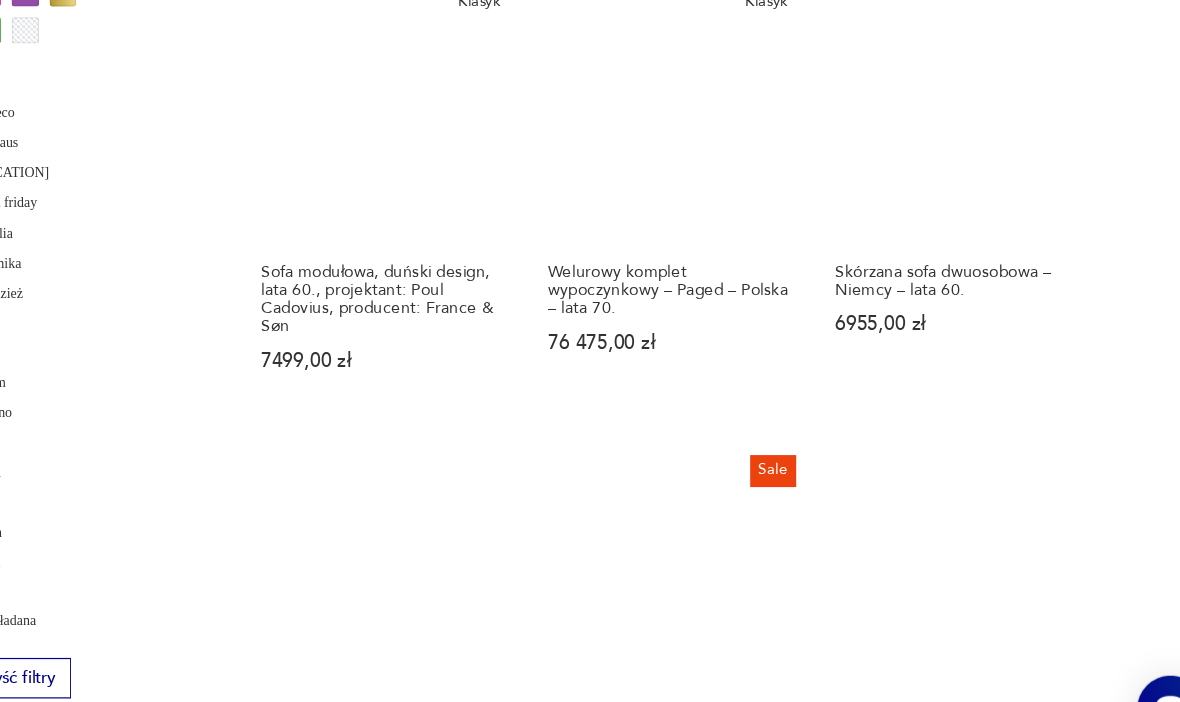 scroll, scrollTop: 1871, scrollLeft: 0, axis: vertical 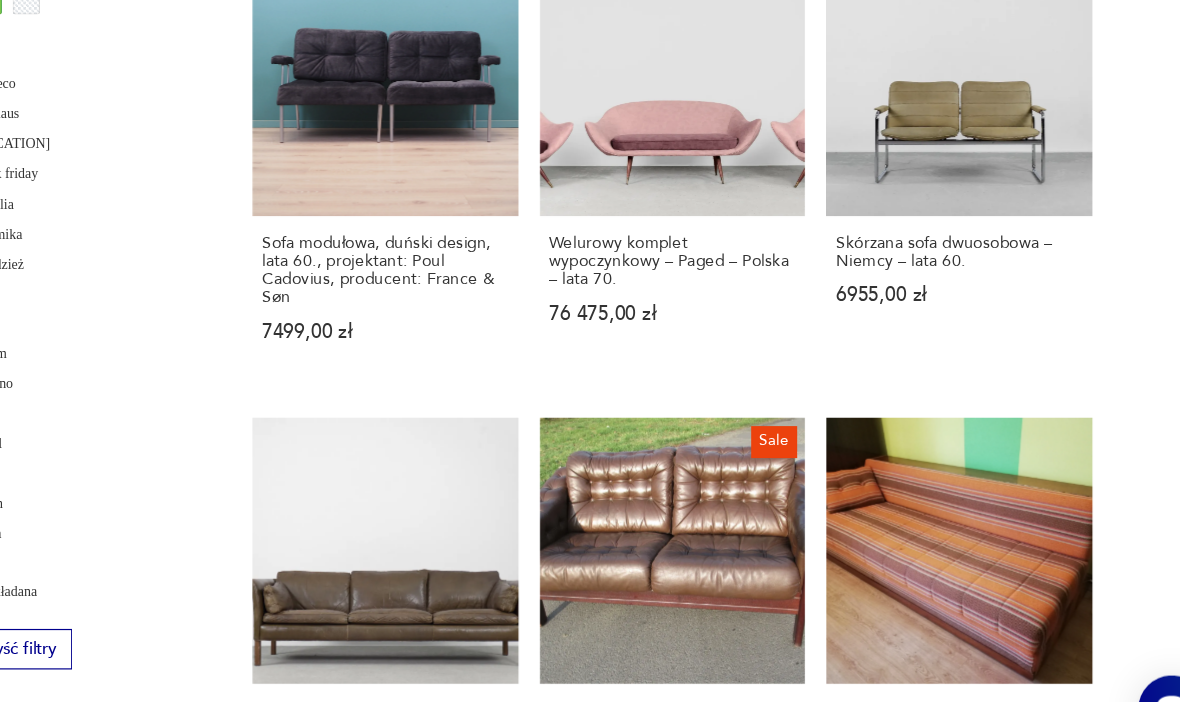 click on "17" at bounding box center (782, 1200) 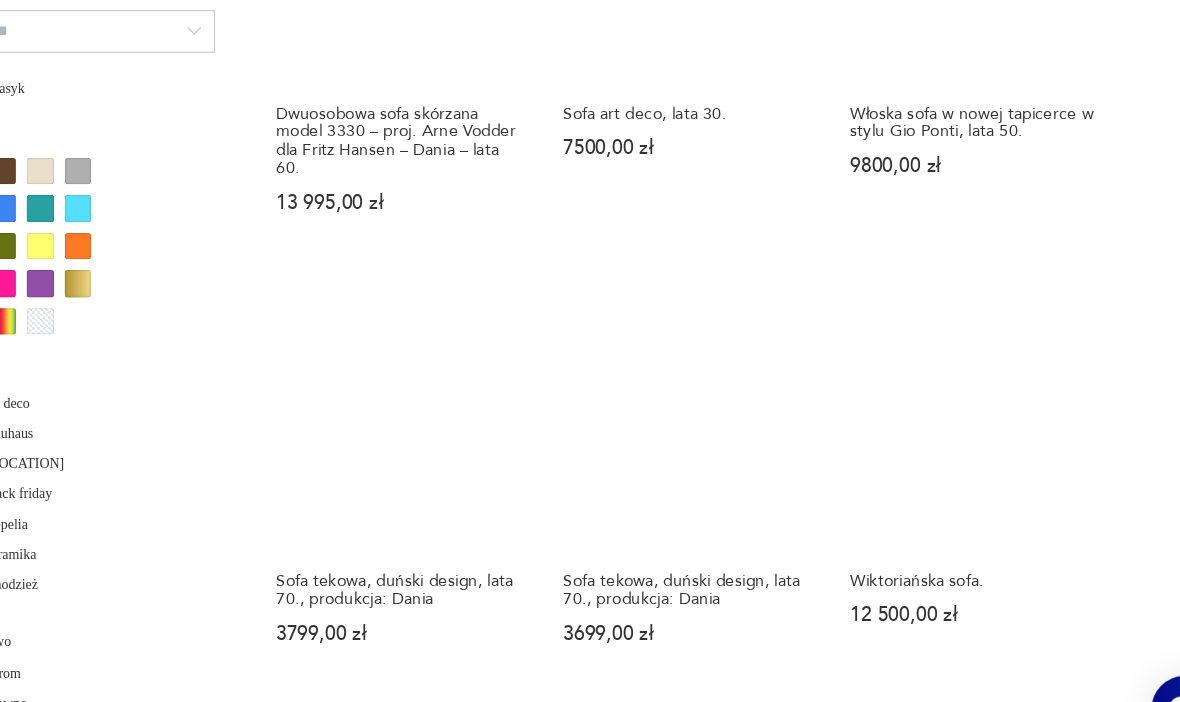 scroll, scrollTop: 1636, scrollLeft: 0, axis: vertical 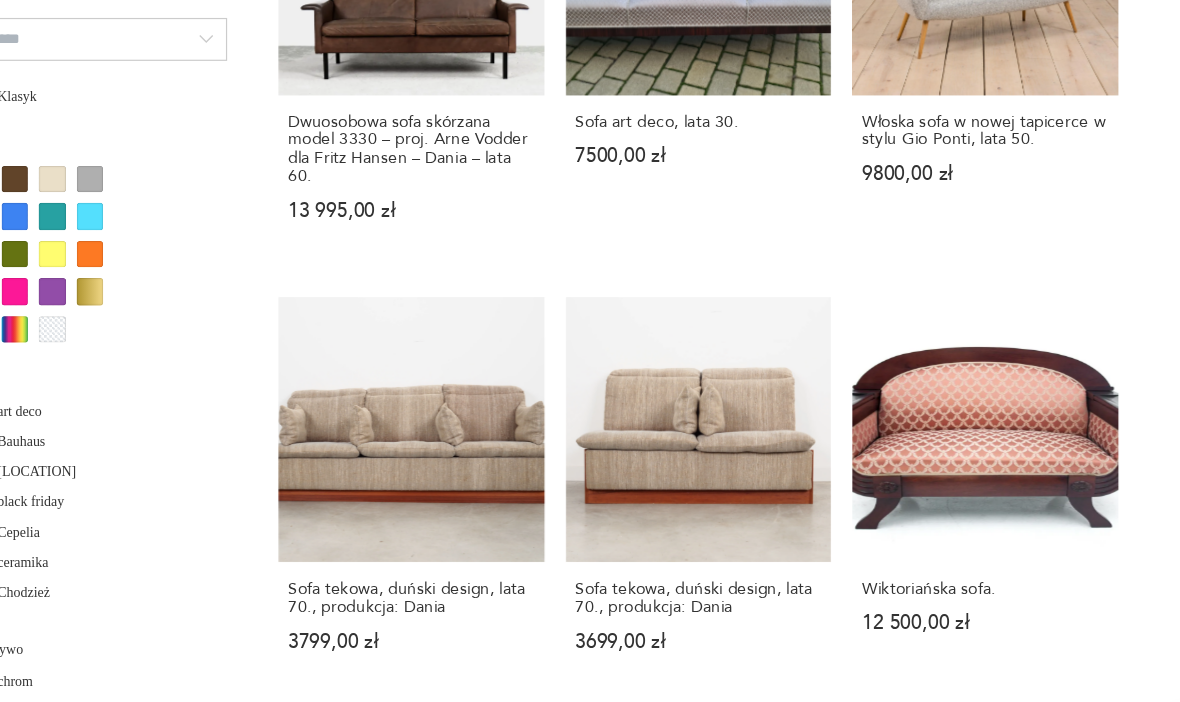 click on "Kanapa Biedermeier. [PRICE]" at bounding box center [481, 800] 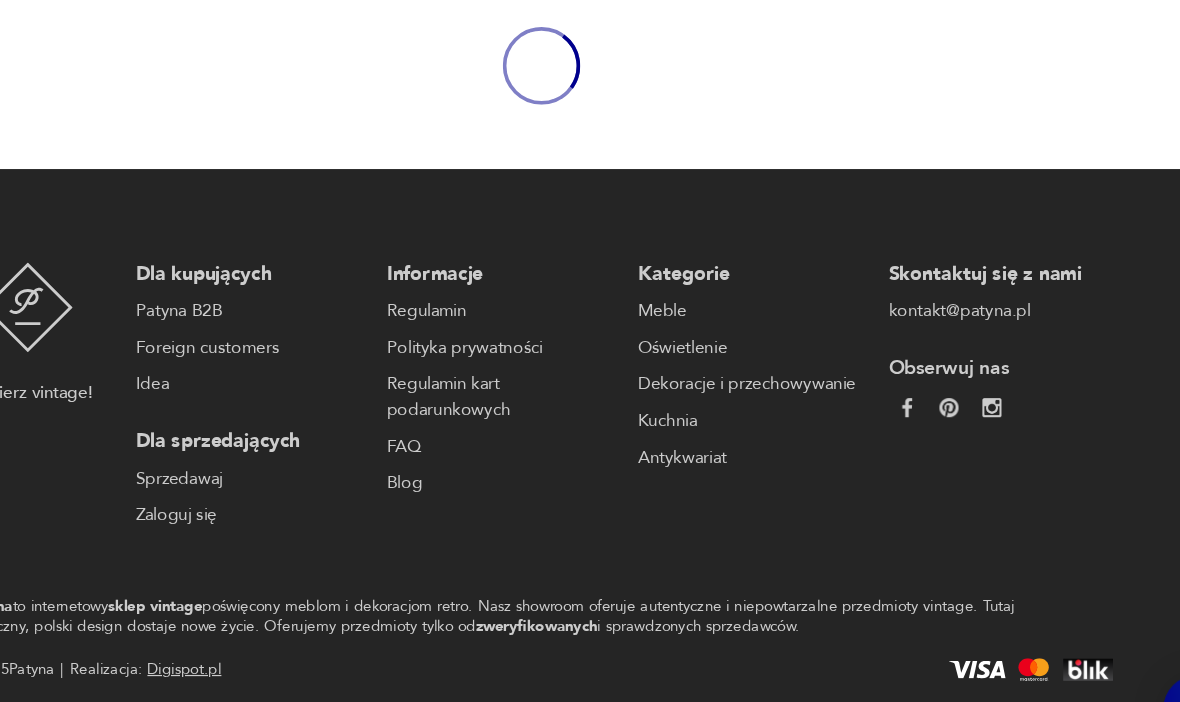 scroll, scrollTop: 0, scrollLeft: 0, axis: both 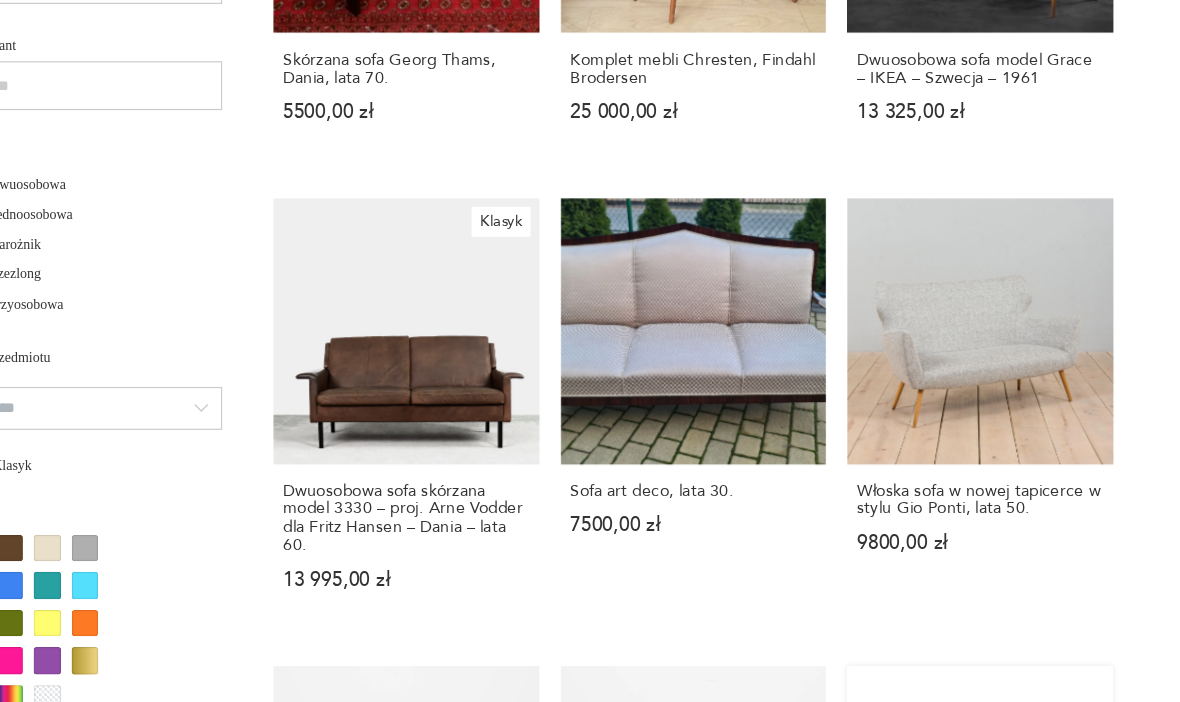 click on "Wiktoriańska sofa. [PRICE] zł" at bounding box center (962, 724) 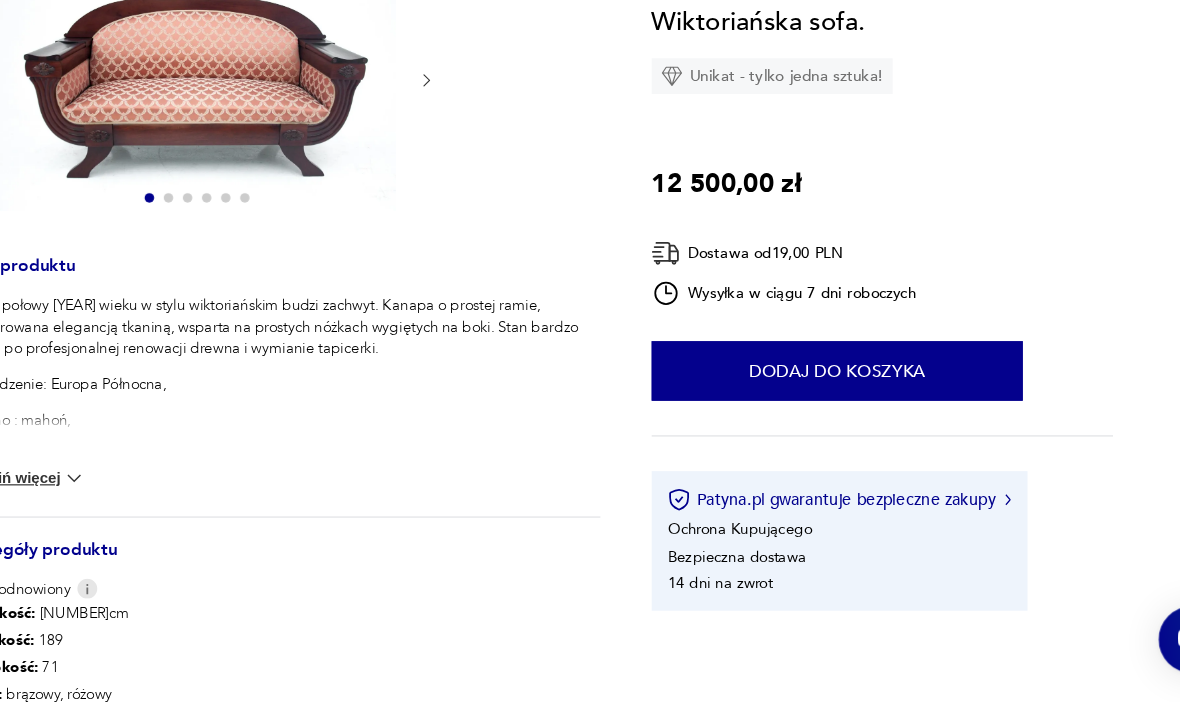 scroll, scrollTop: 0, scrollLeft: 0, axis: both 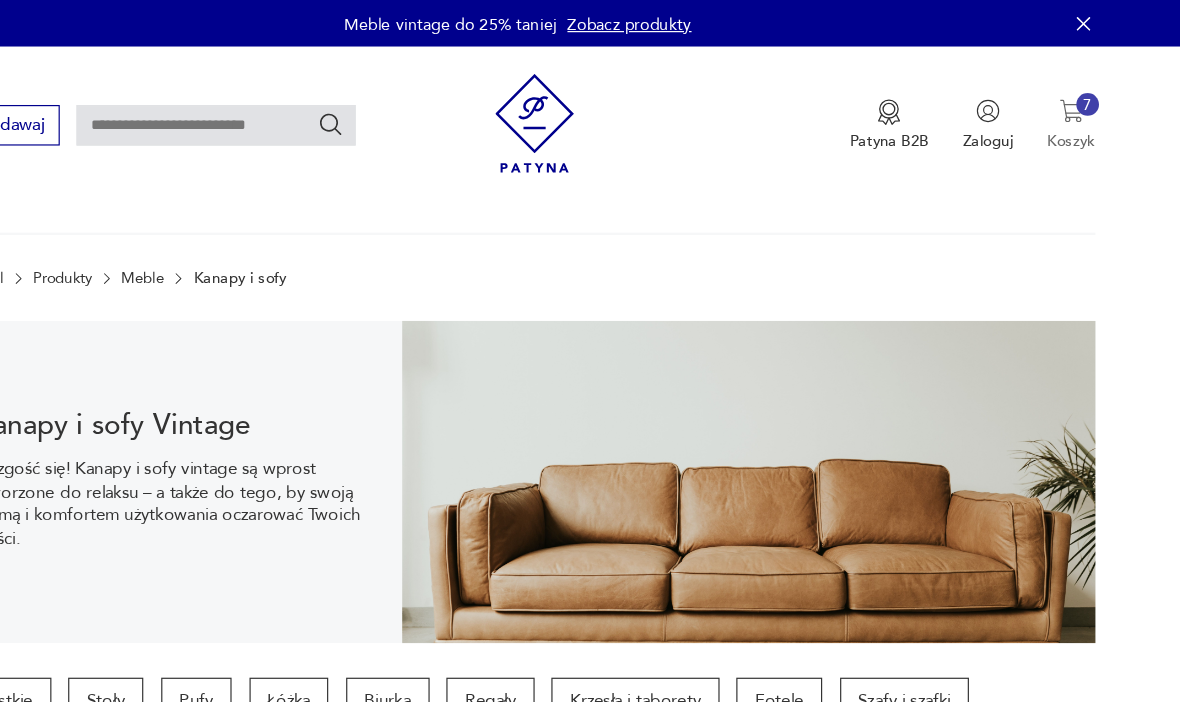 click at bounding box center [1054, 93] 